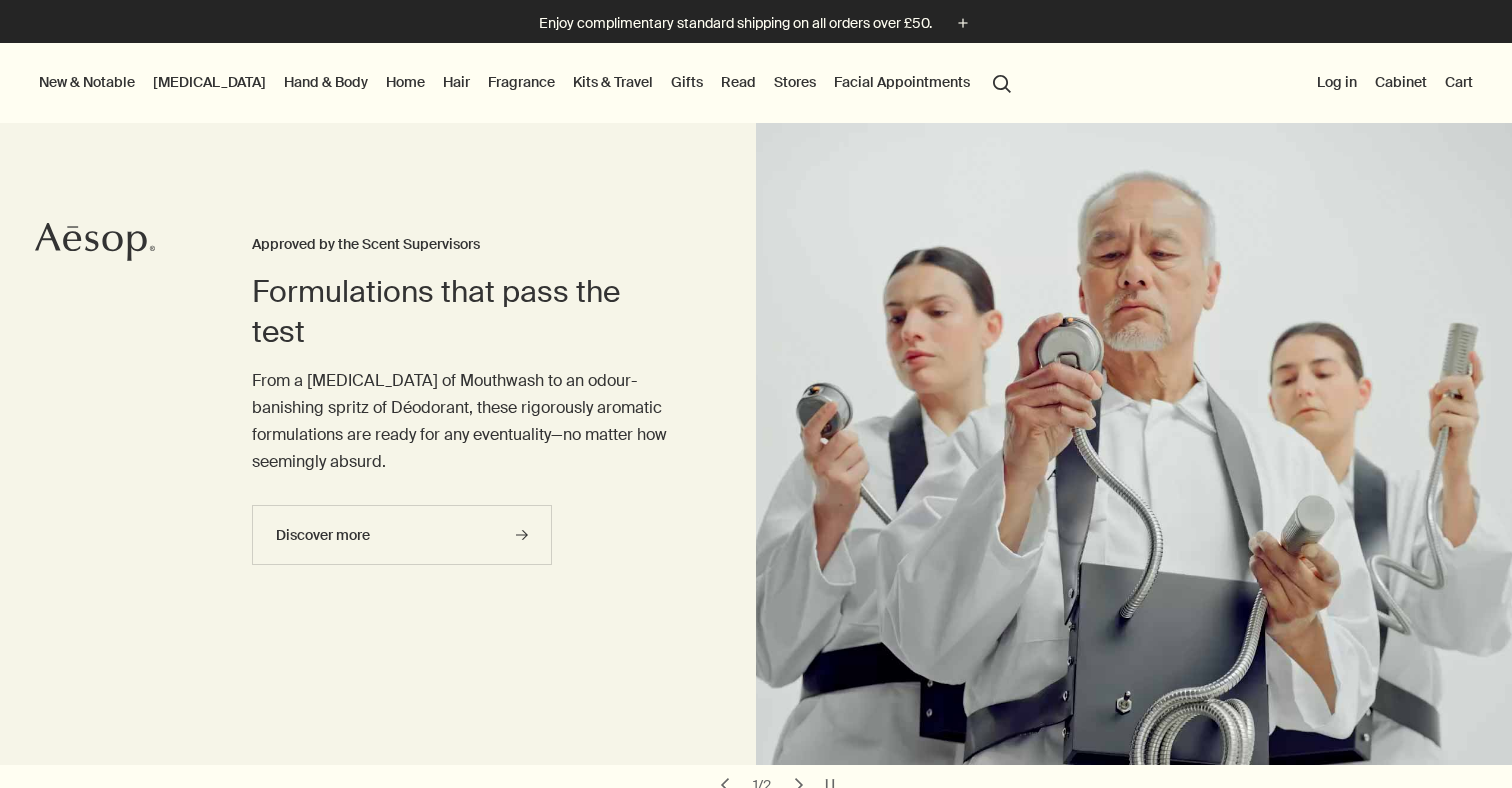 scroll, scrollTop: 0, scrollLeft: 0, axis: both 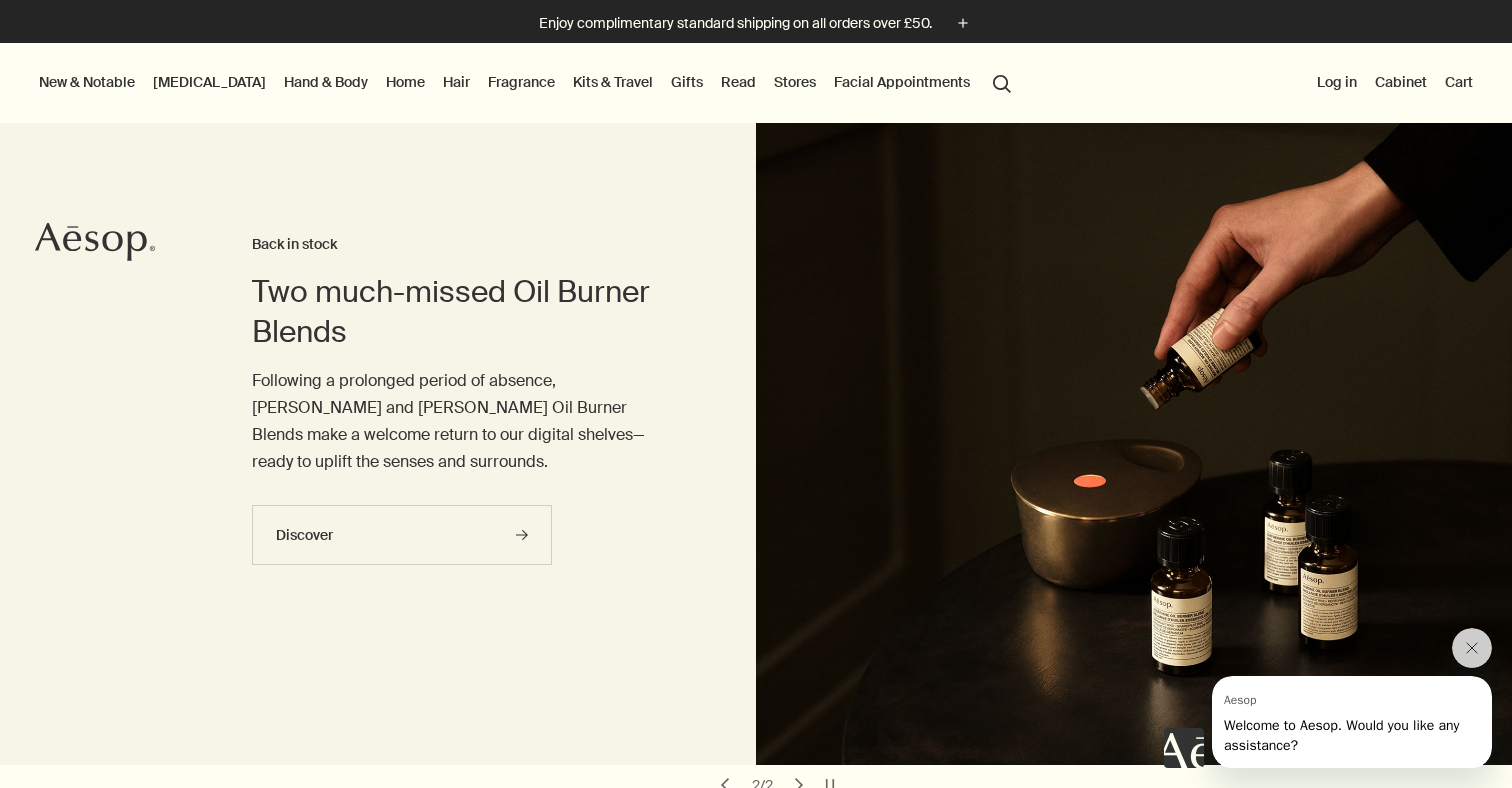 click on "Log in" at bounding box center [1337, 82] 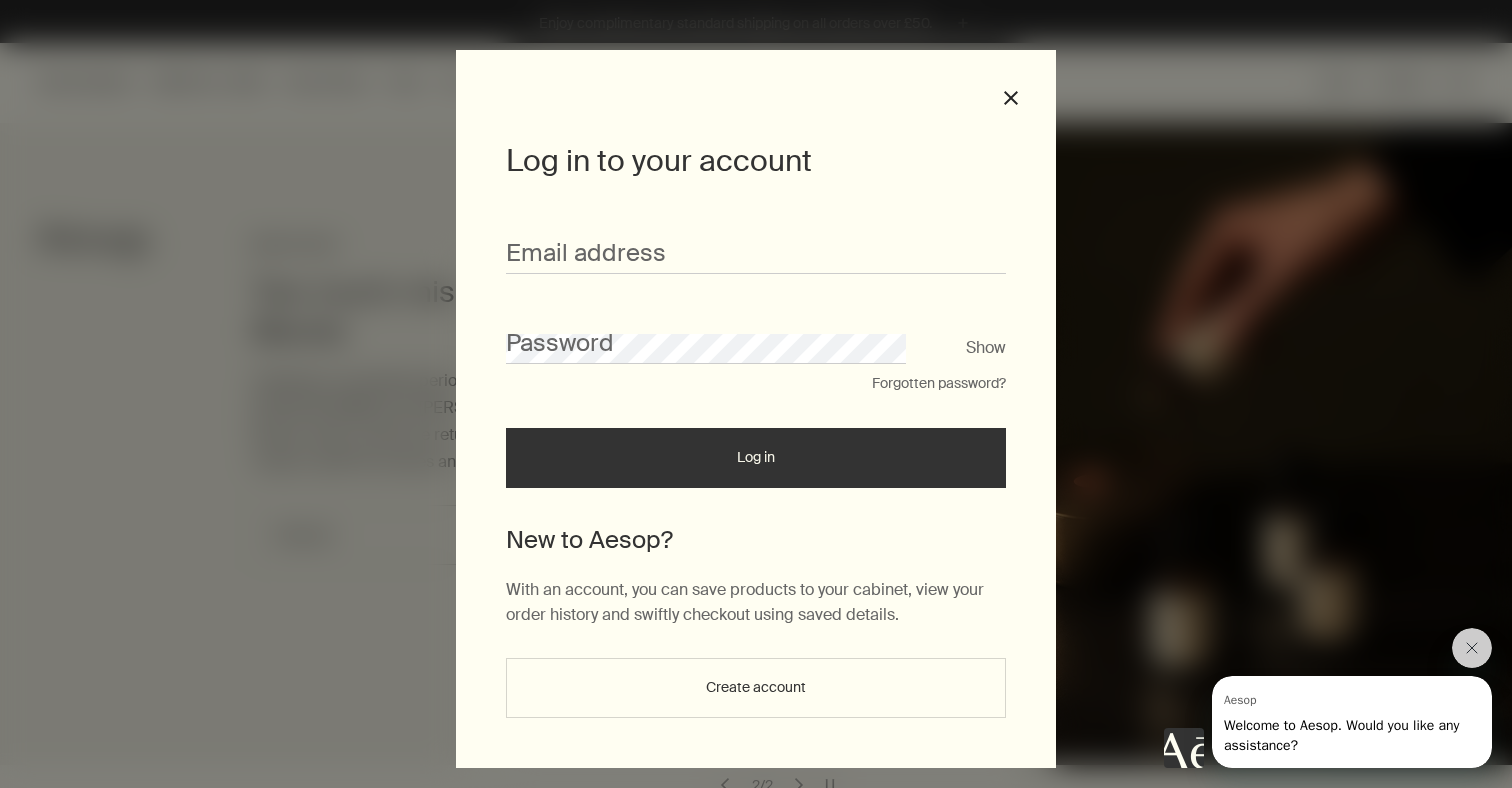 click on "New to Aesop?" at bounding box center [756, 540] 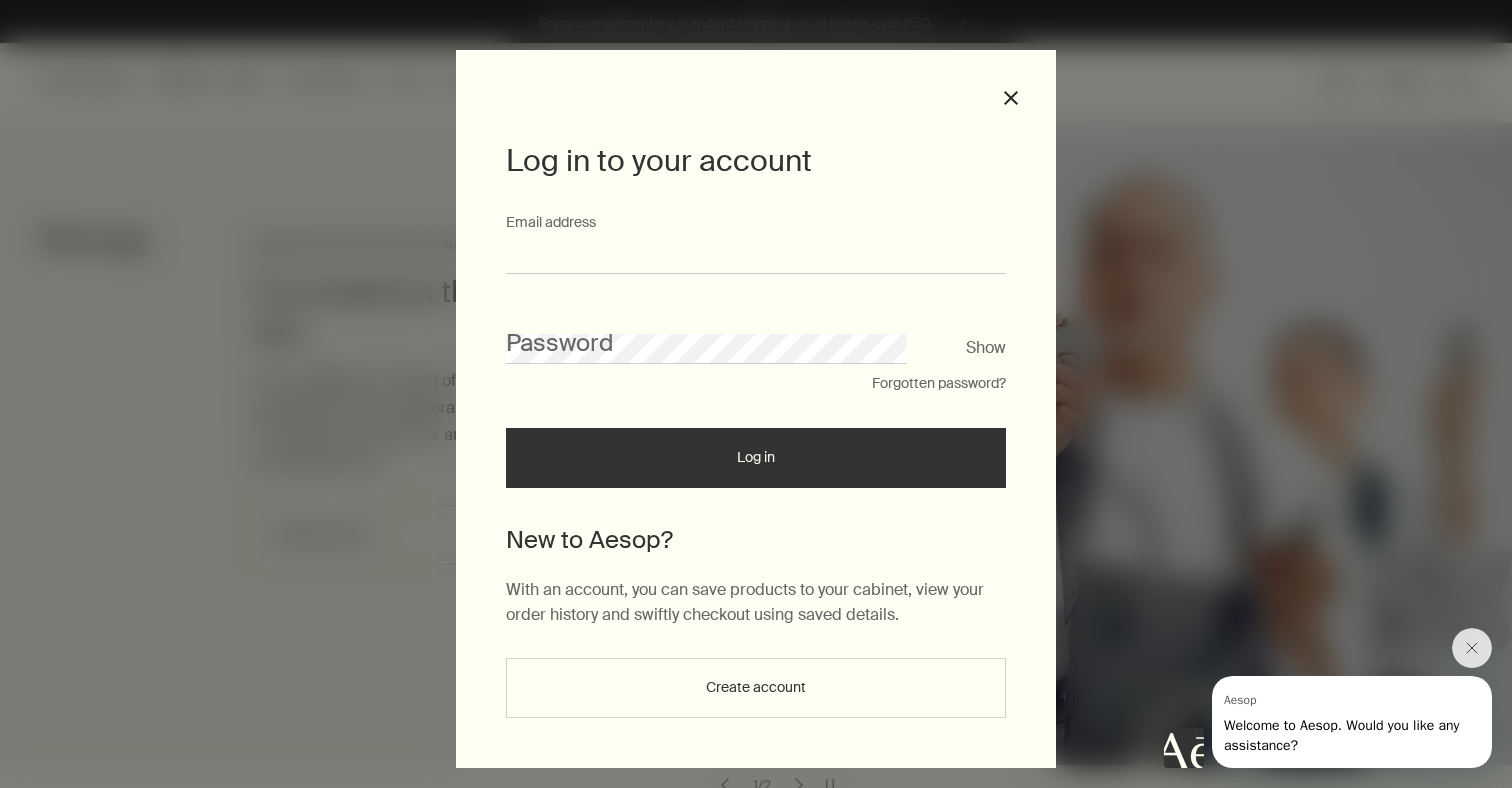 click on "Email address" at bounding box center [756, 255] 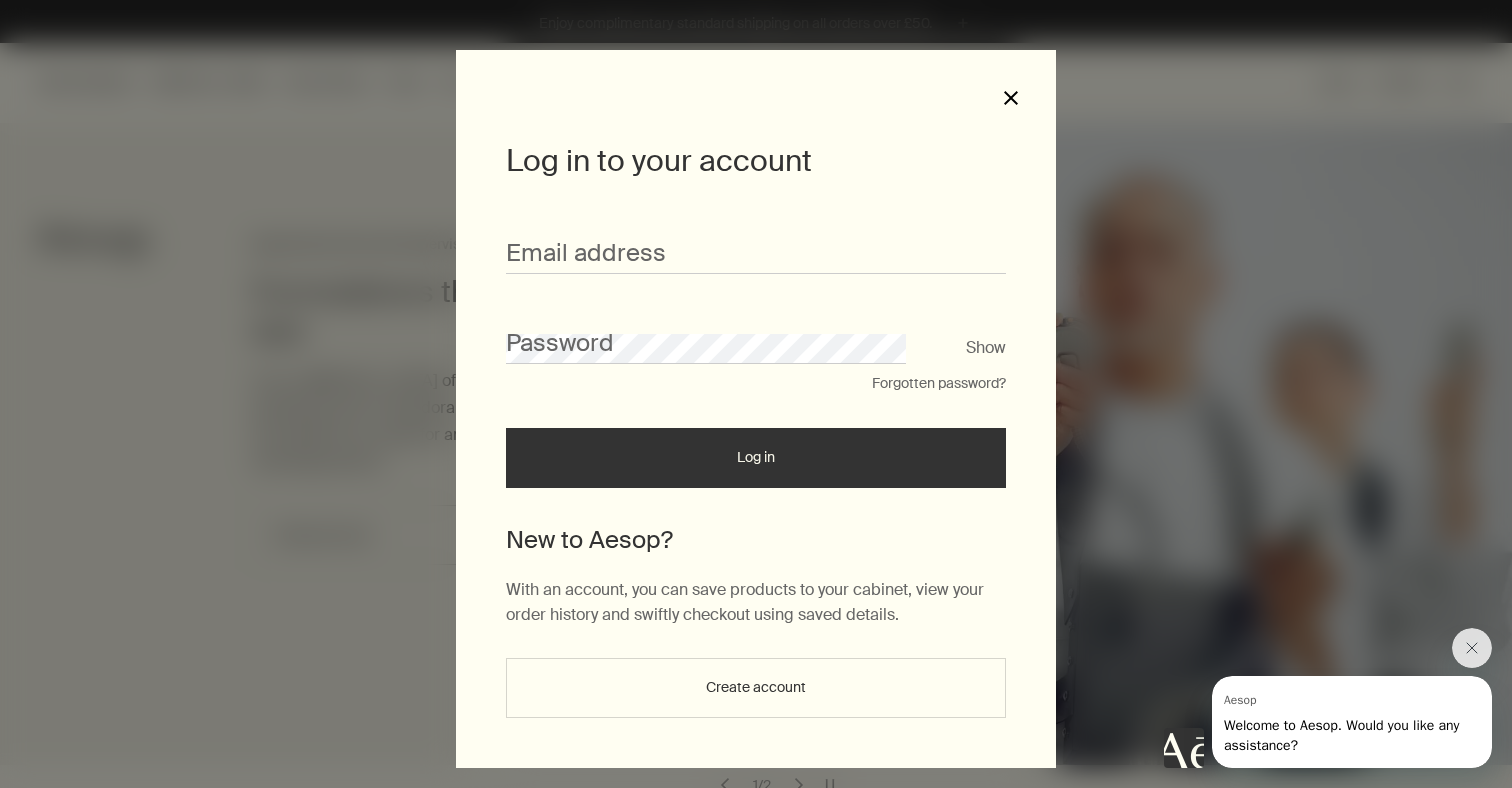 click on "close" at bounding box center (1011, 98) 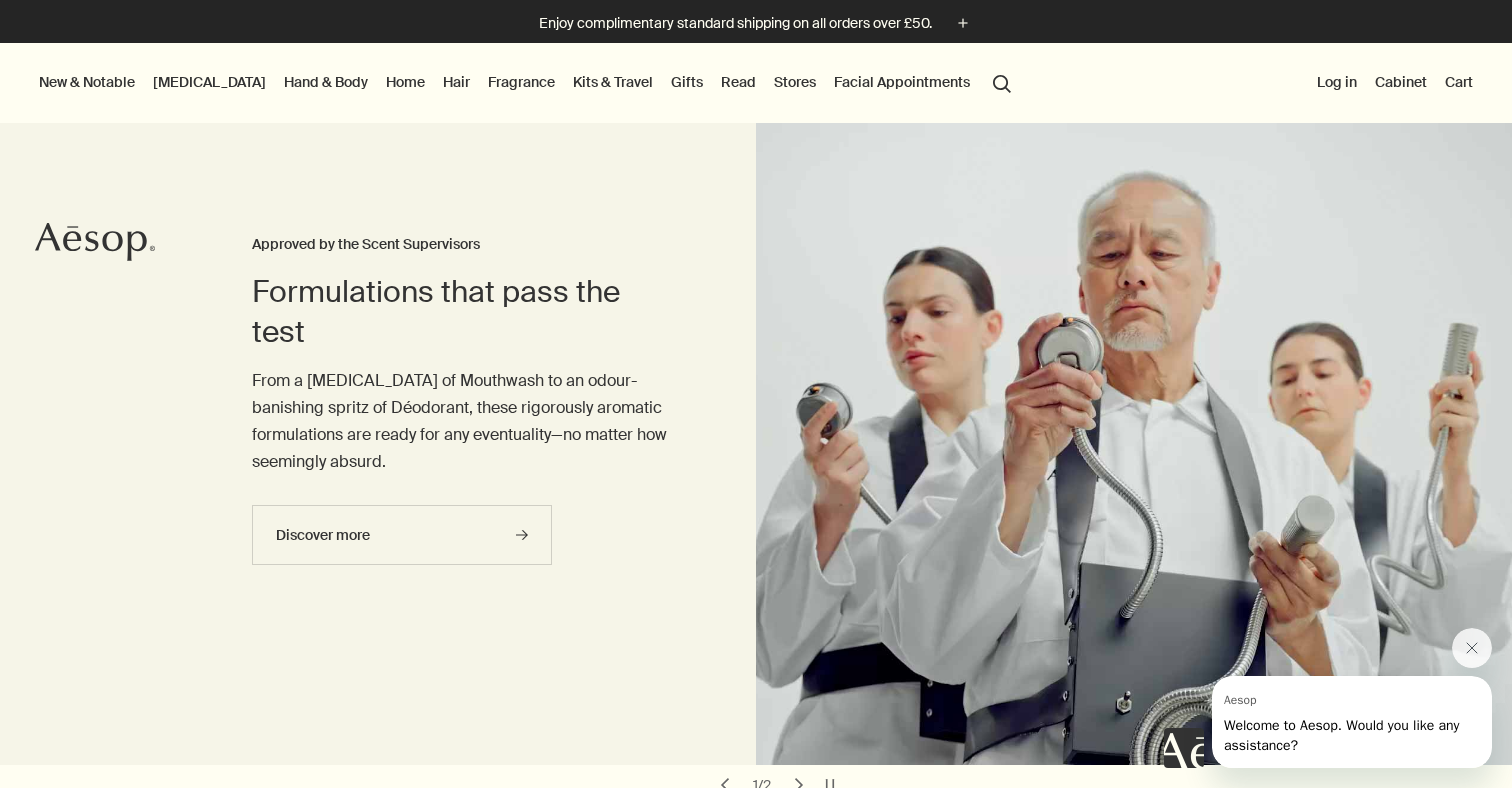 click on "[MEDICAL_DATA]" at bounding box center [209, 82] 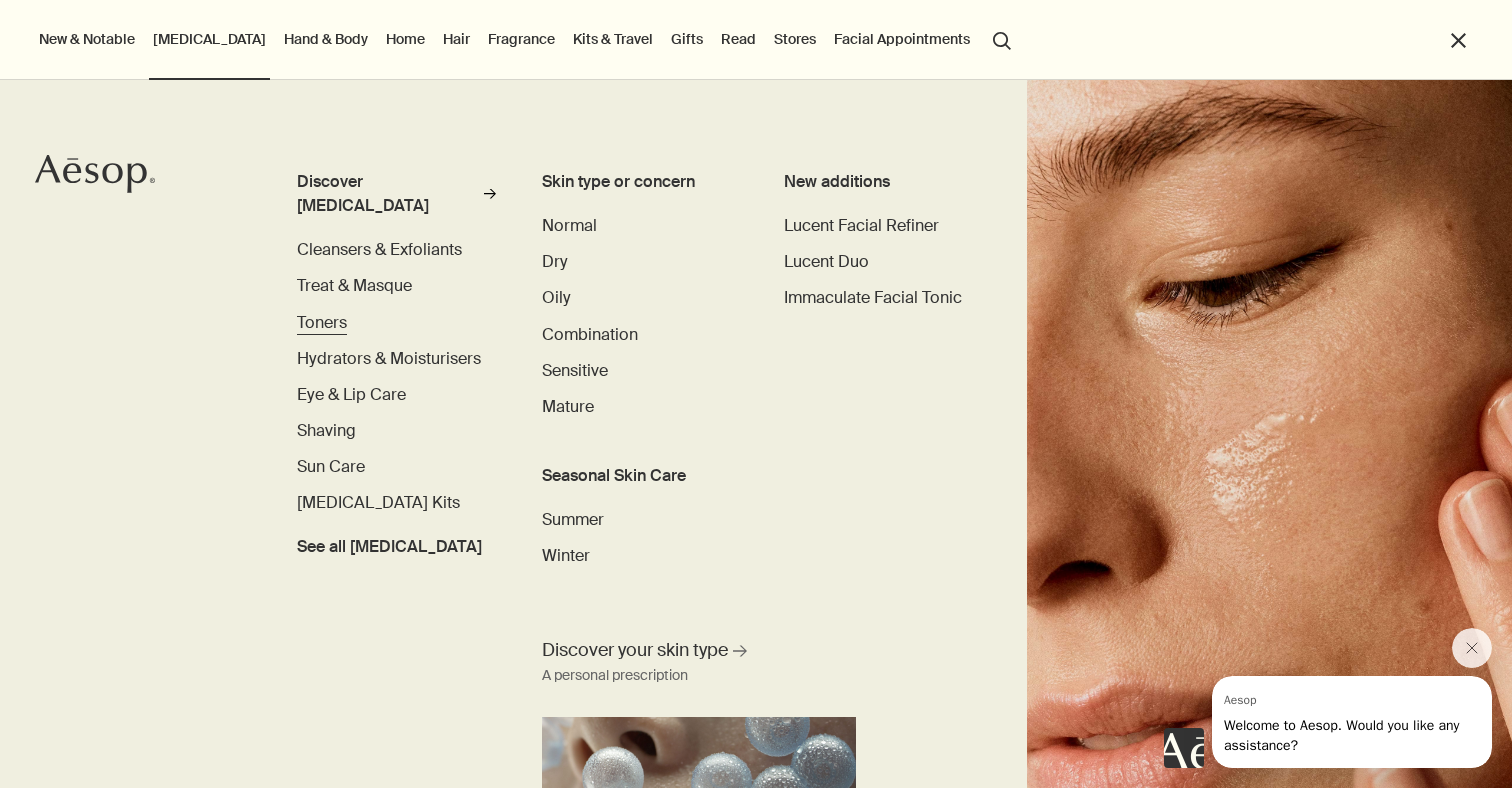 click on "Toners" at bounding box center (322, 322) 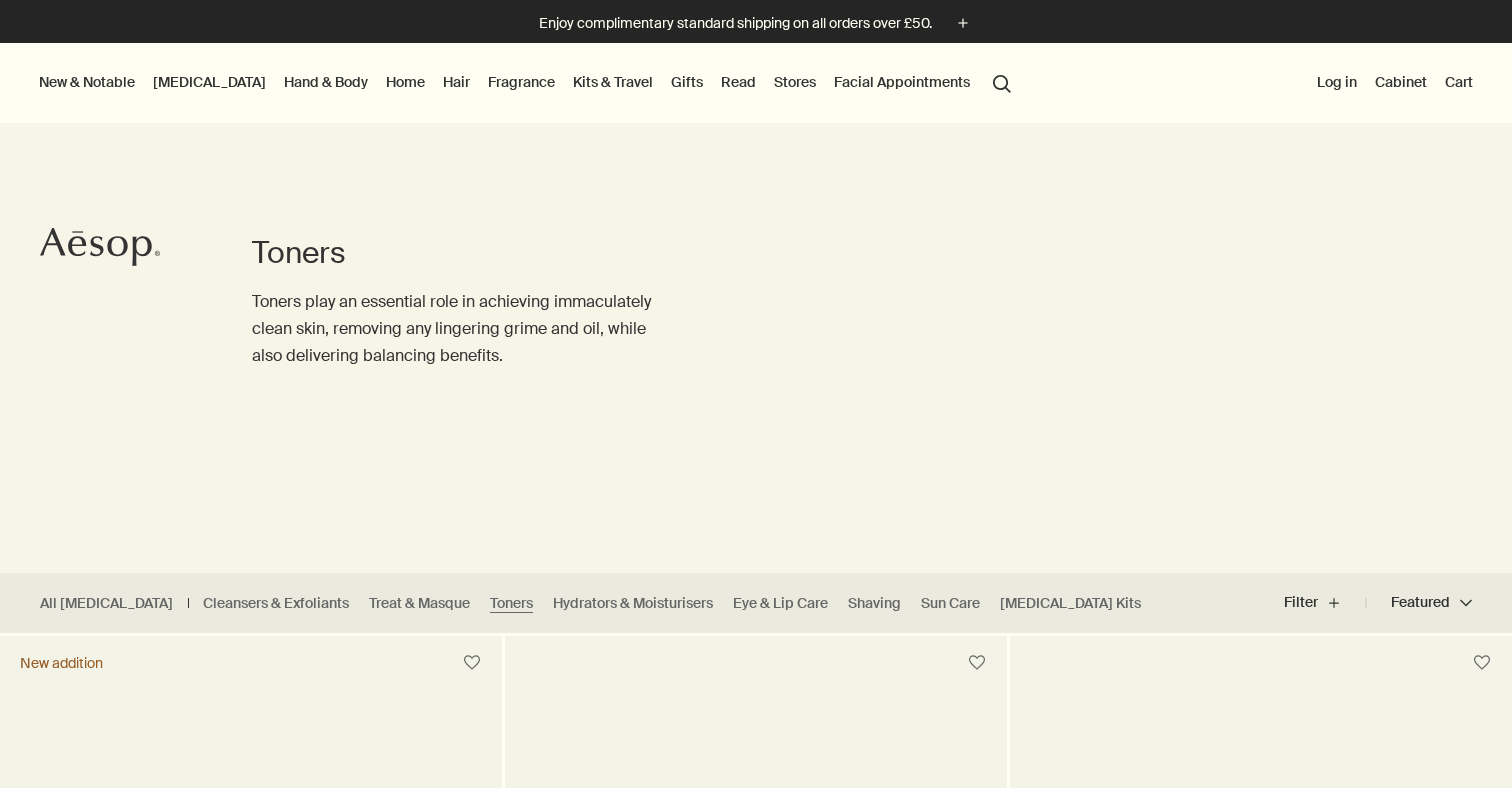 scroll, scrollTop: 0, scrollLeft: 0, axis: both 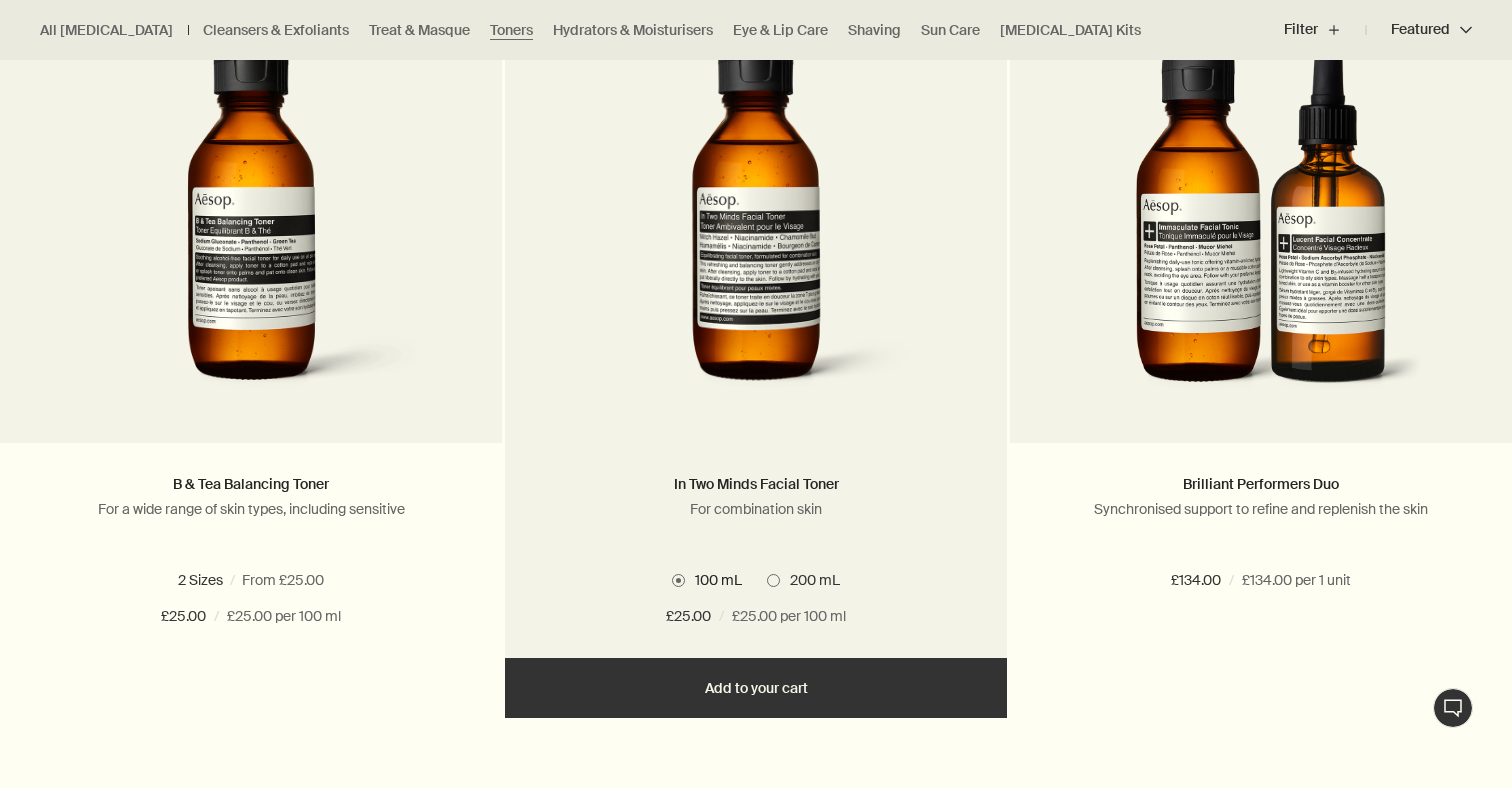 click at bounding box center [773, 580] 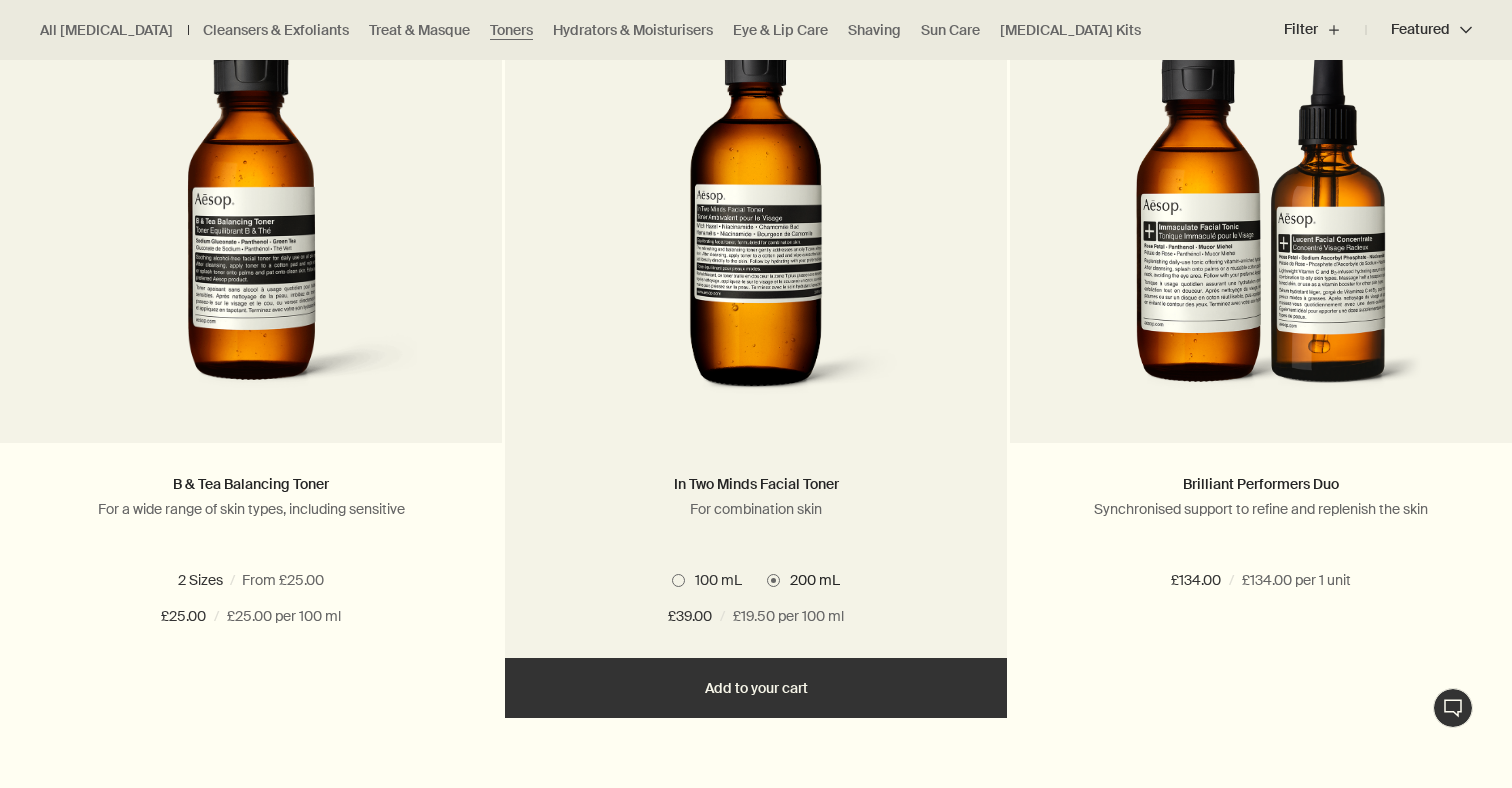 click on "Add Add to your cart" at bounding box center [756, 688] 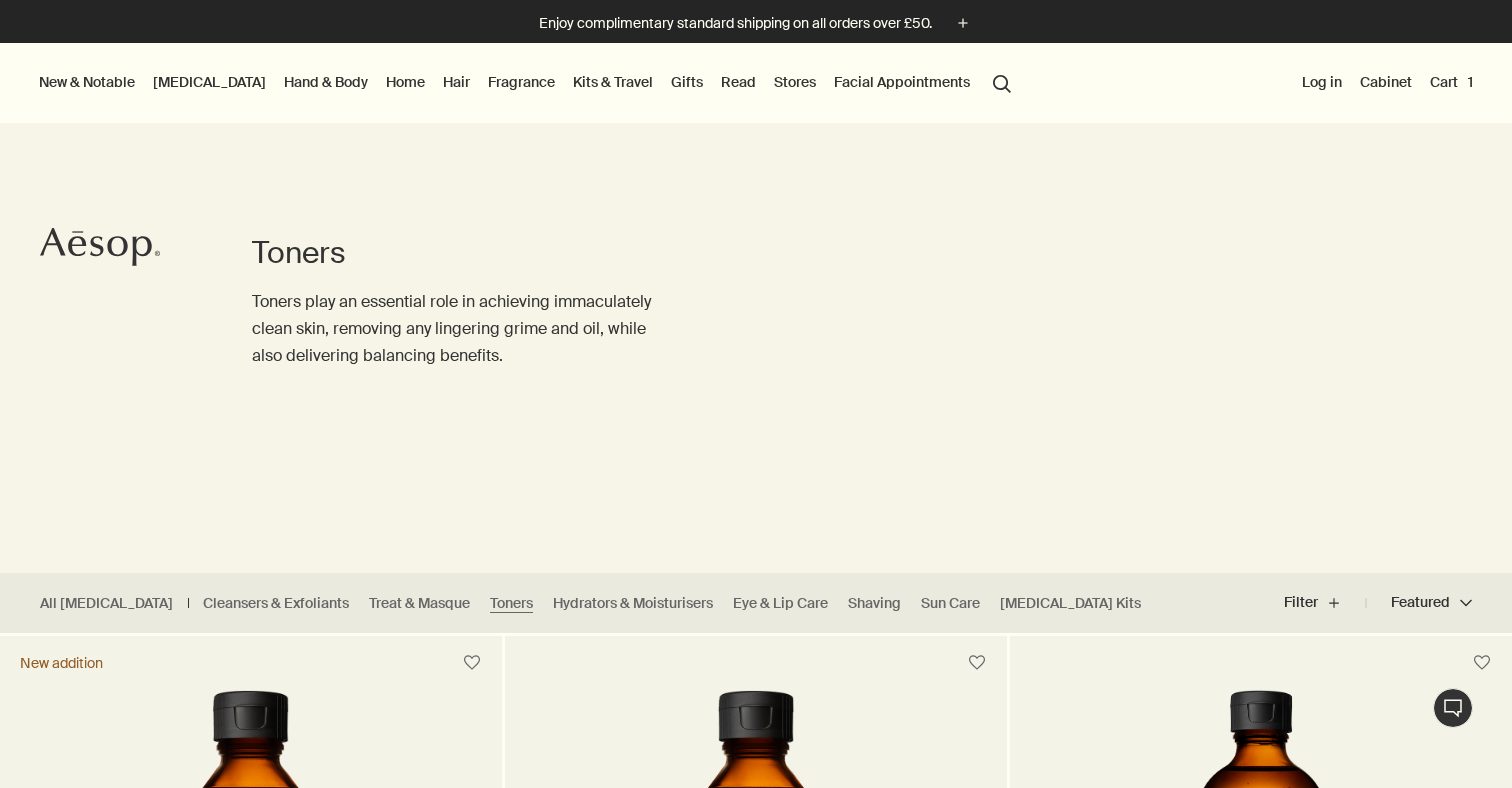 scroll, scrollTop: 0, scrollLeft: 0, axis: both 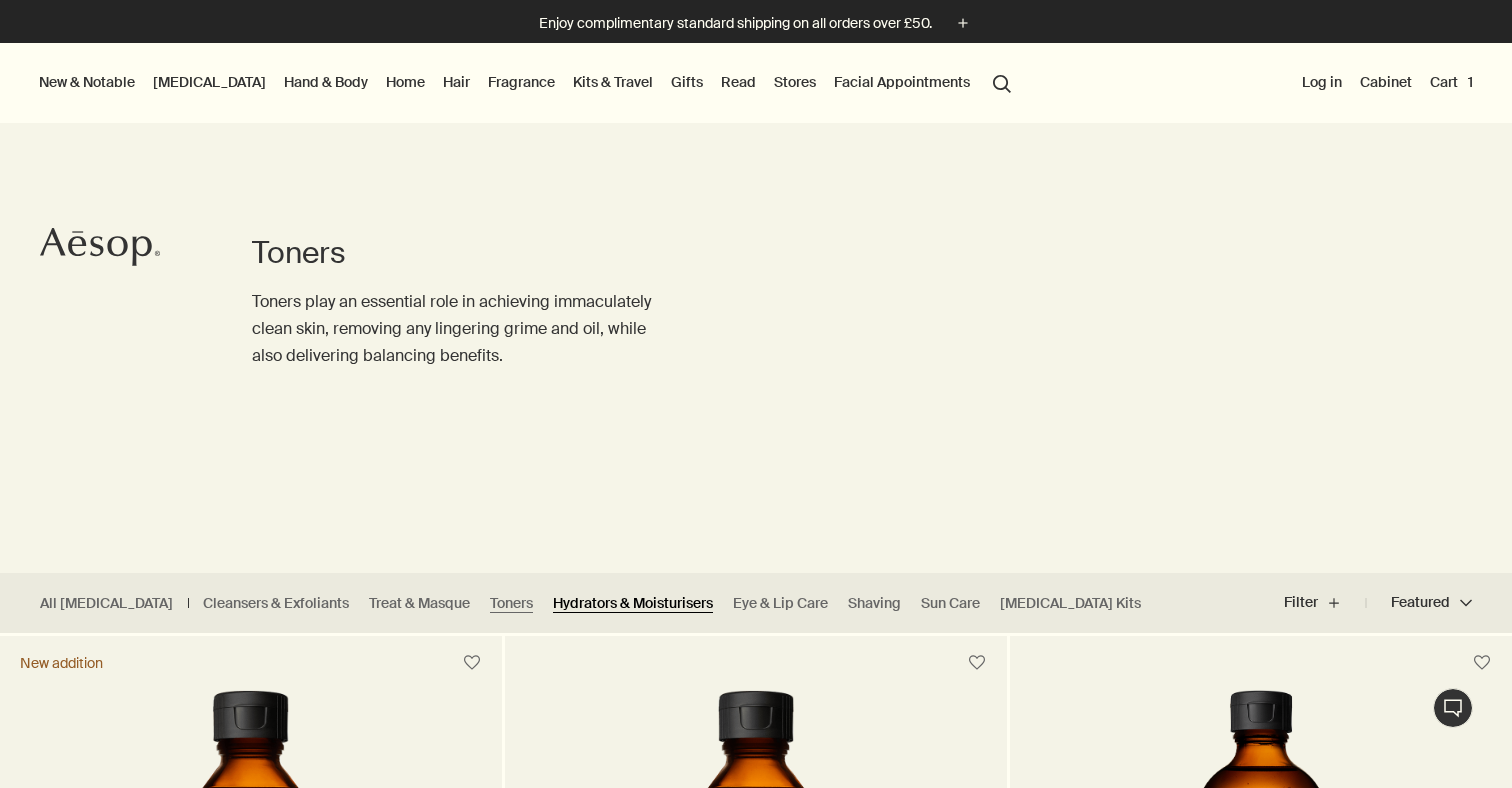 click on "Hydrators & Moisturisers" at bounding box center [633, 603] 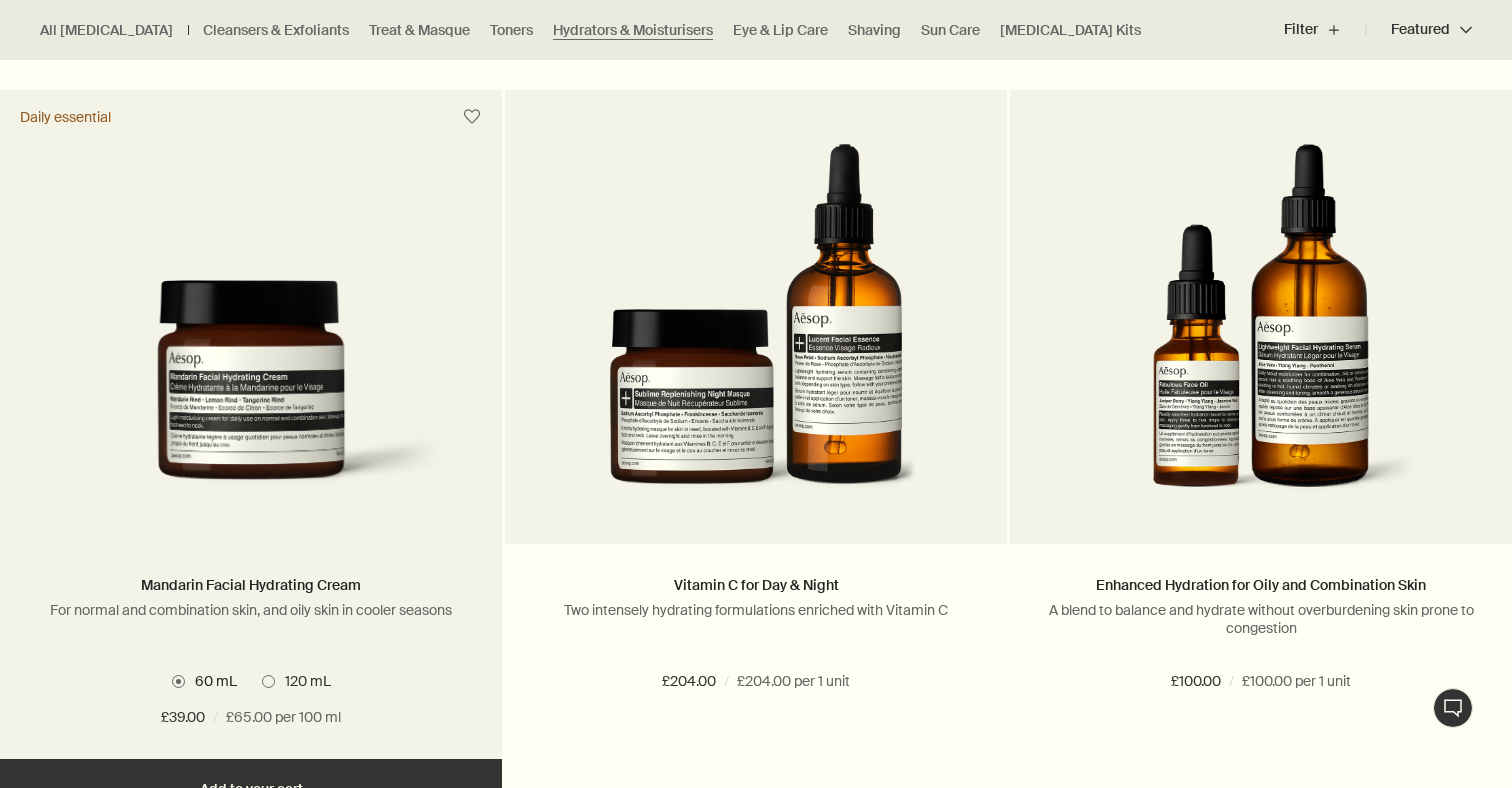 scroll, scrollTop: 4218, scrollLeft: 0, axis: vertical 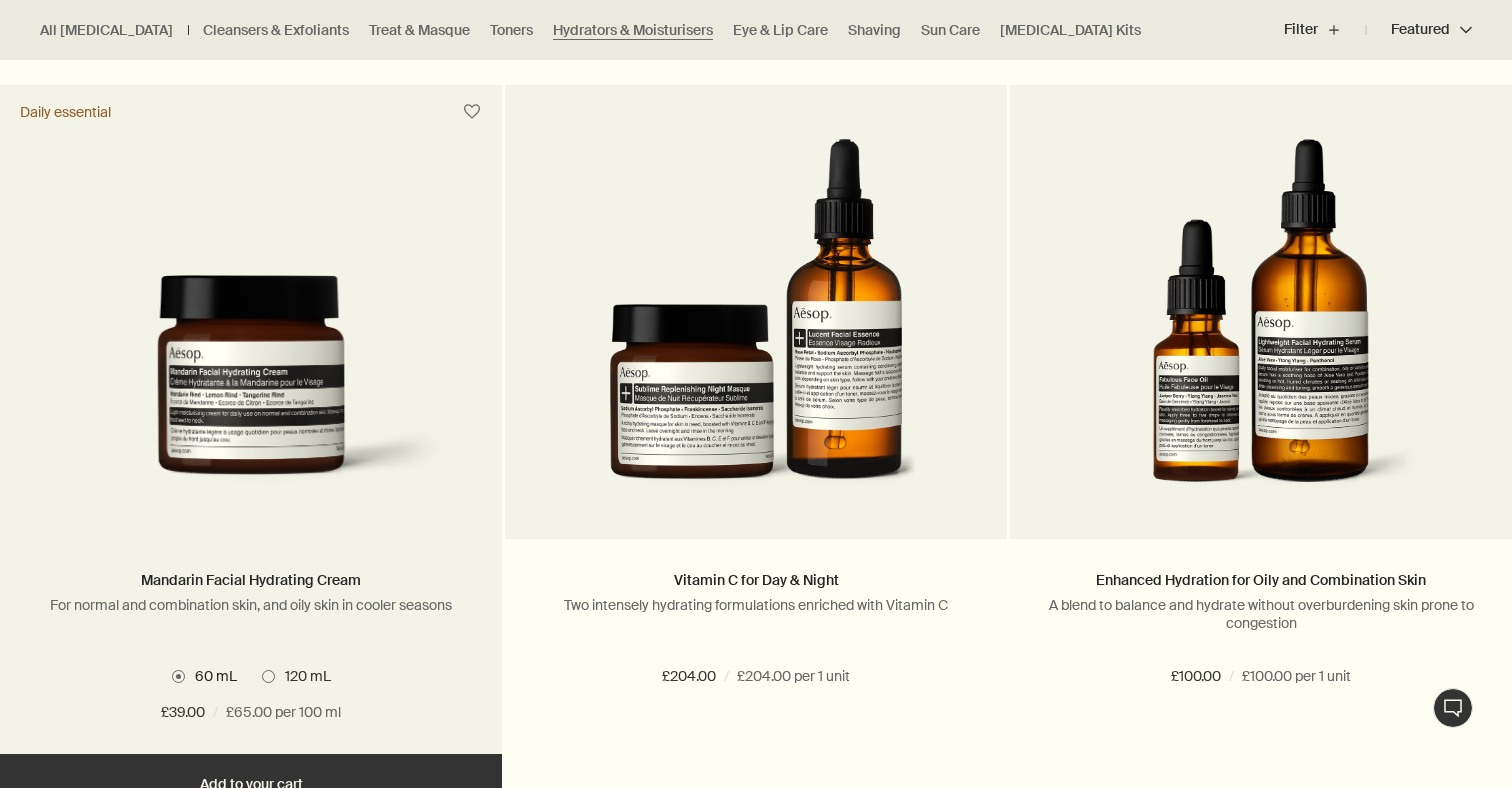 click at bounding box center (268, 676) 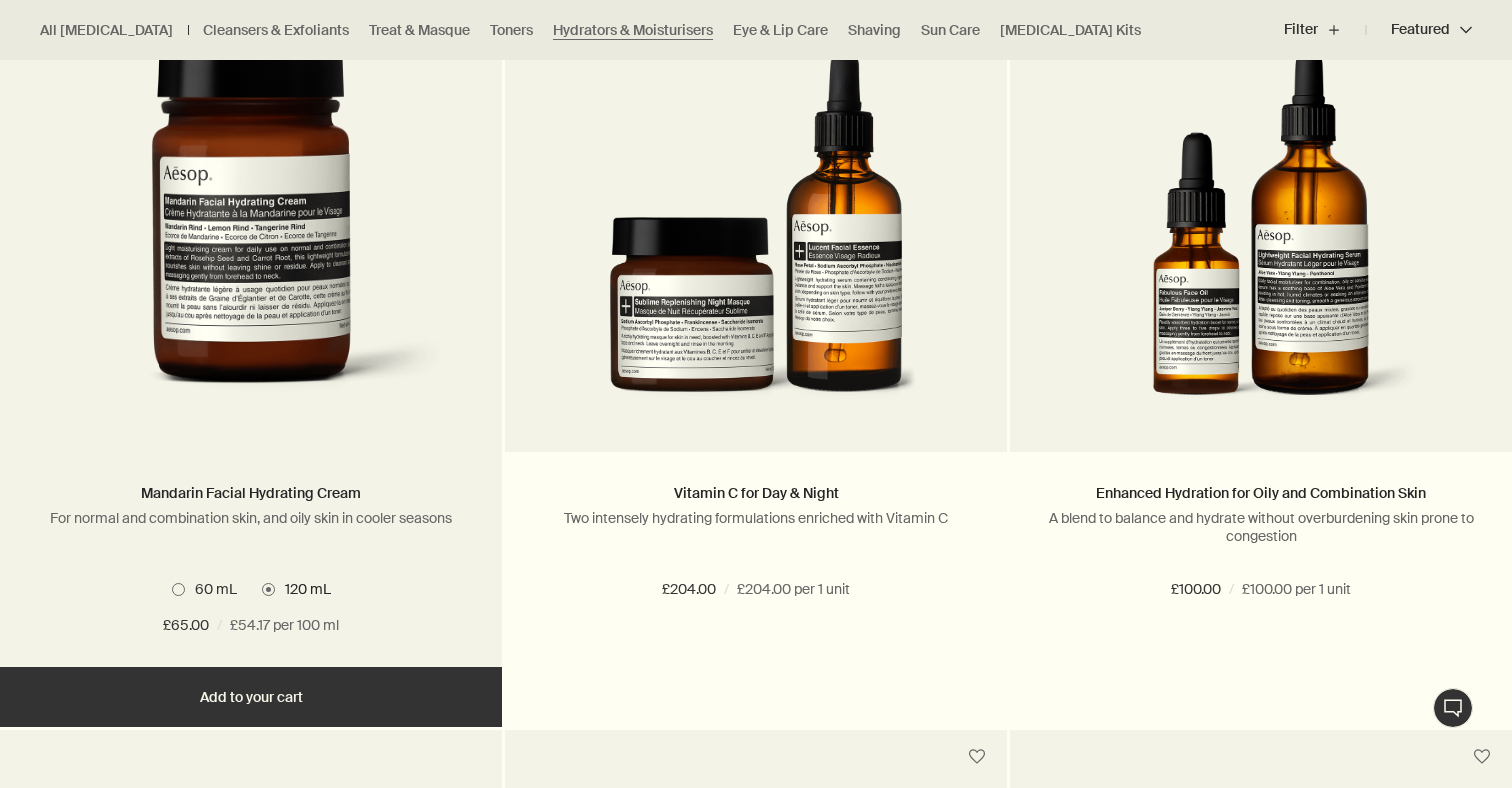 scroll, scrollTop: 4350, scrollLeft: 0, axis: vertical 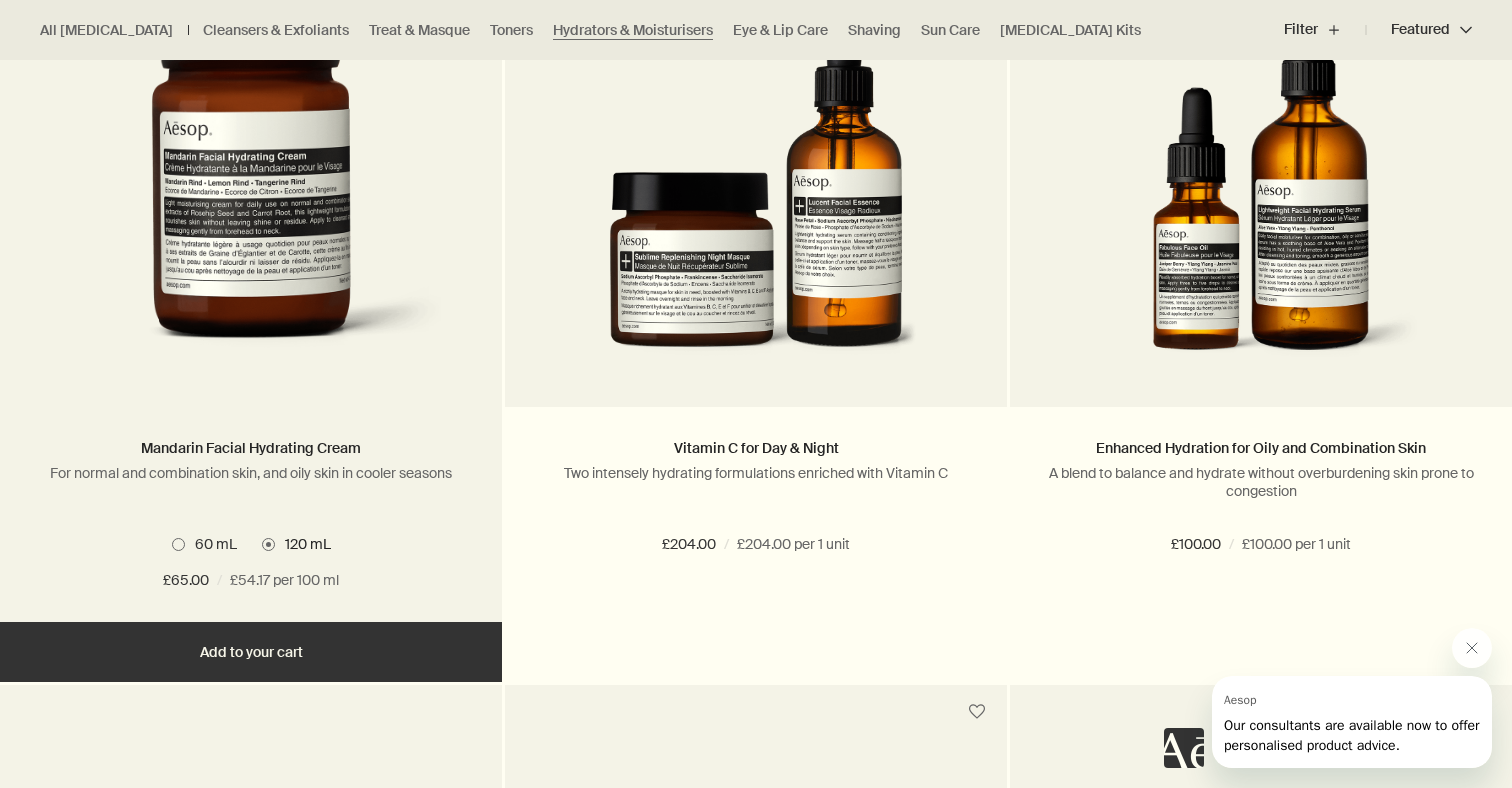 click at bounding box center [178, 544] 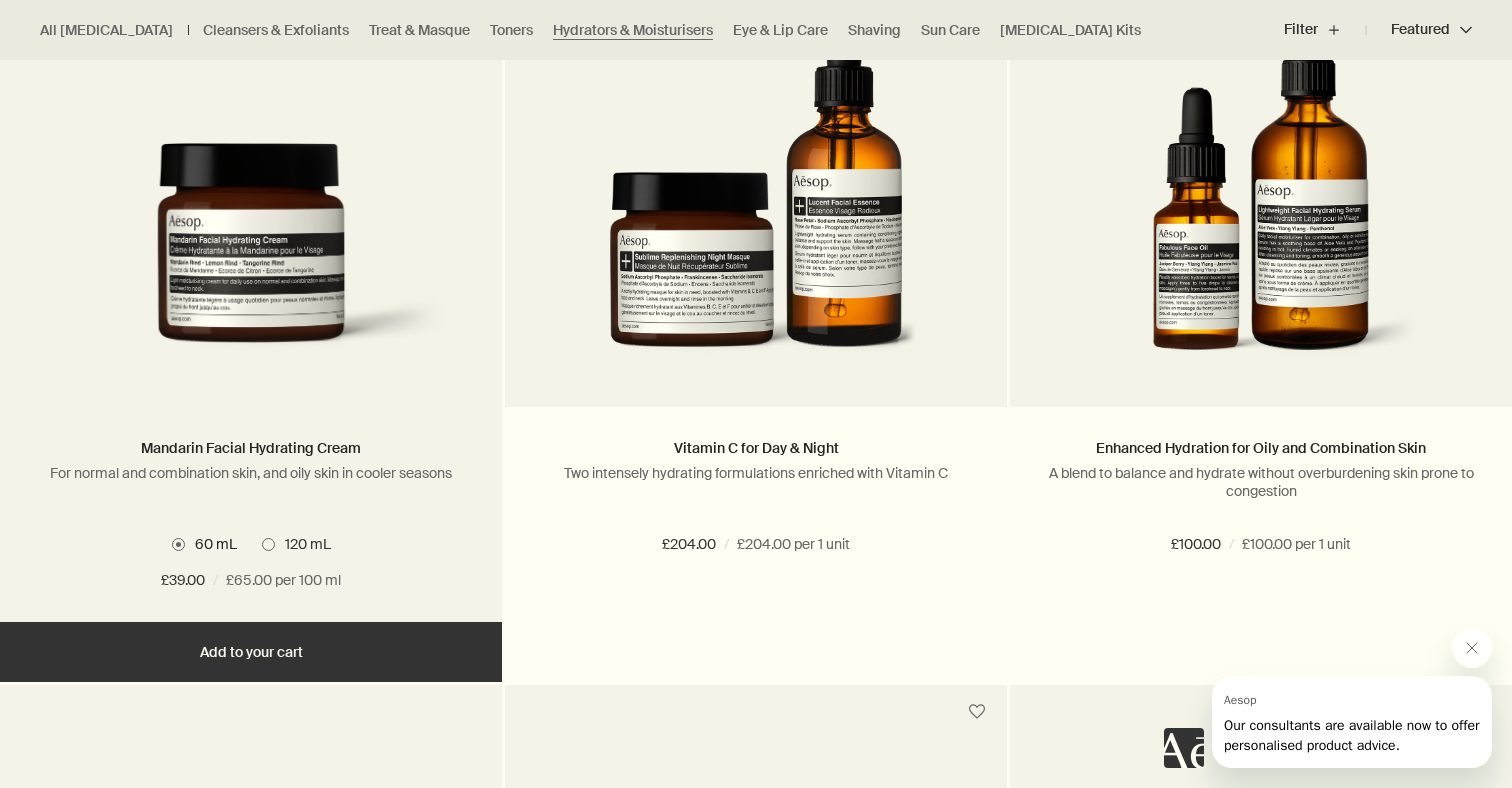 click at bounding box center (268, 544) 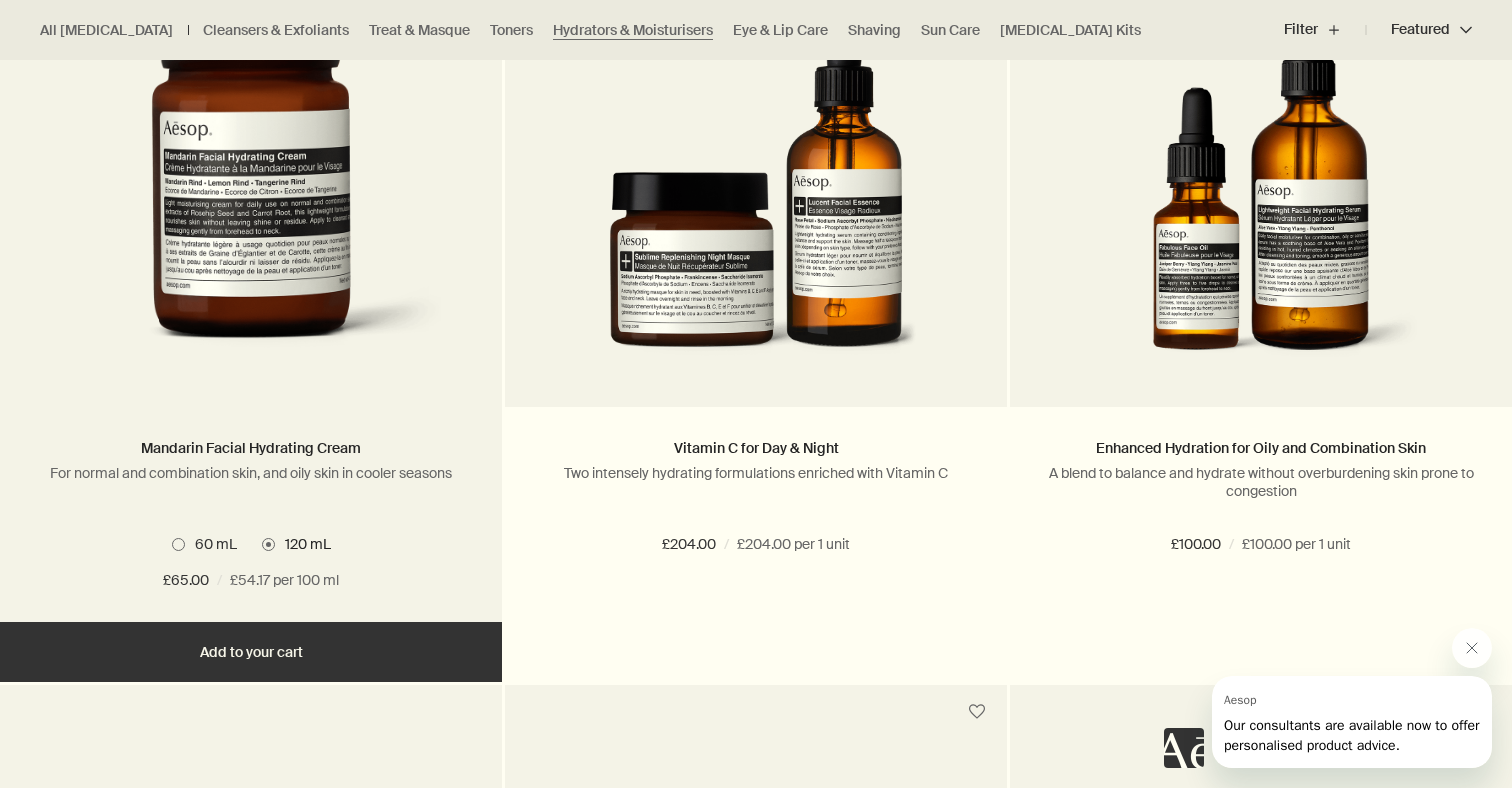 click on "Add Add to your cart" at bounding box center [251, 652] 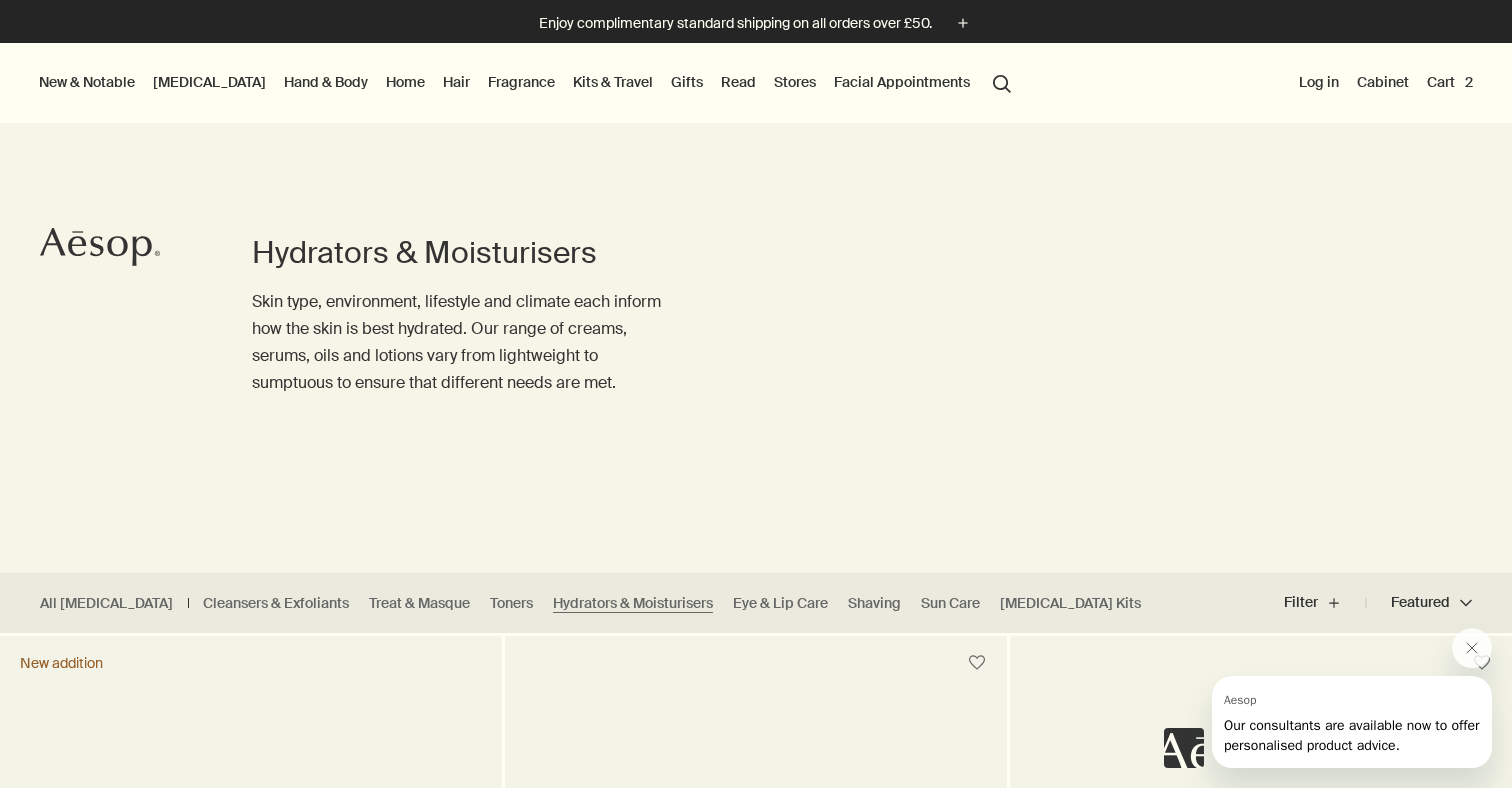 scroll, scrollTop: 0, scrollLeft: 0, axis: both 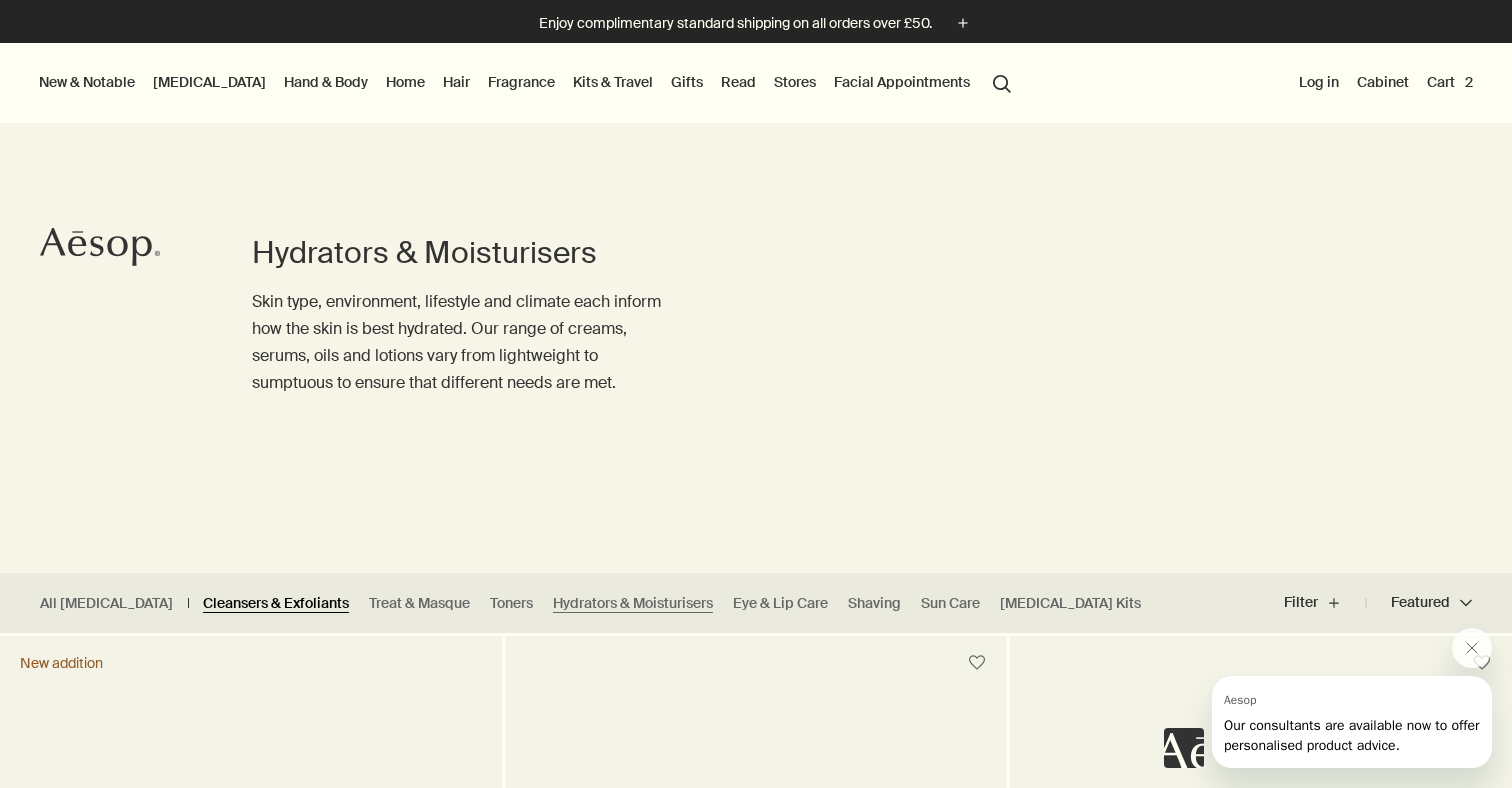 click on "Cleansers & Exfoliants" at bounding box center [276, 603] 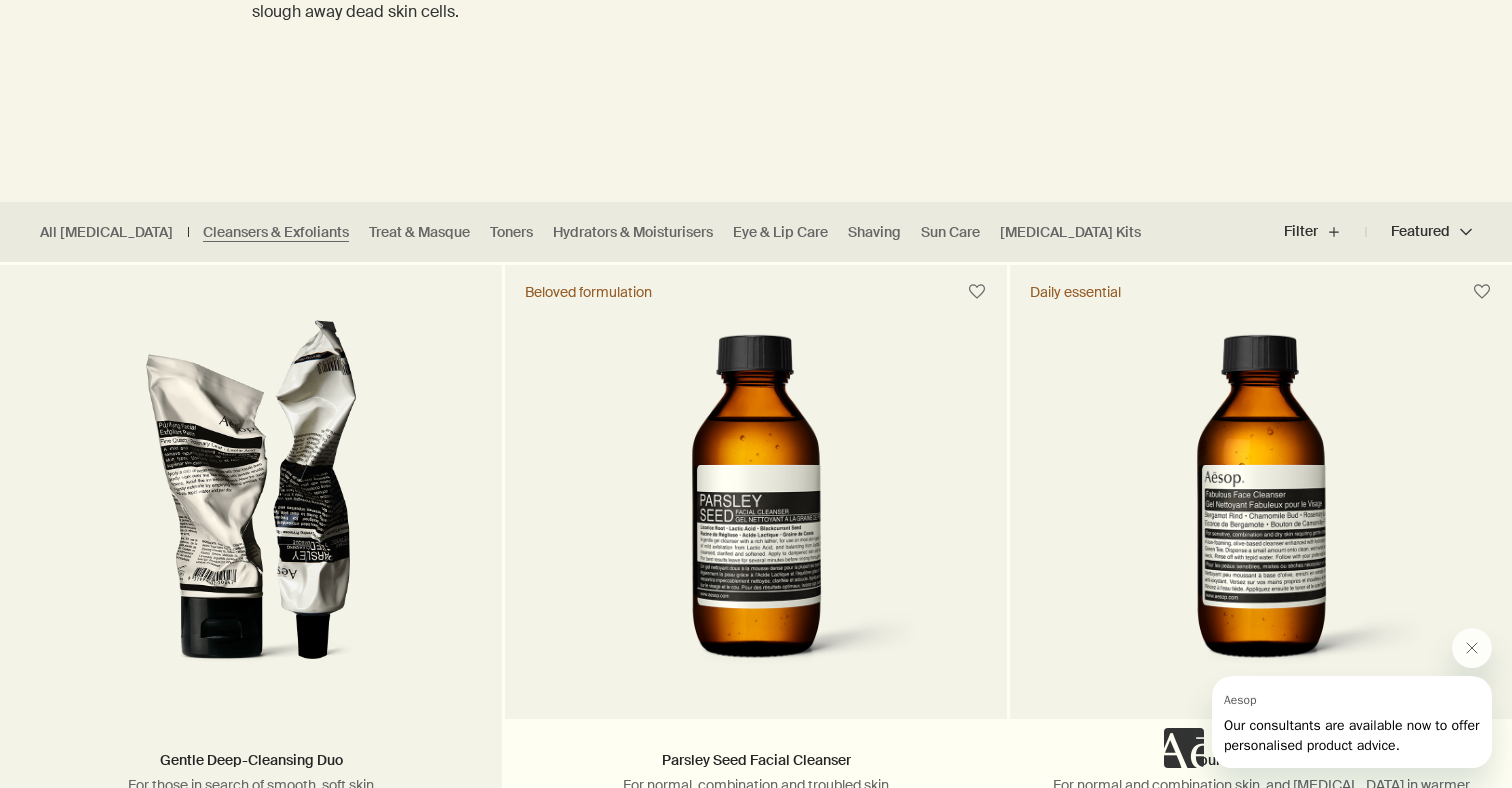 scroll, scrollTop: 376, scrollLeft: 0, axis: vertical 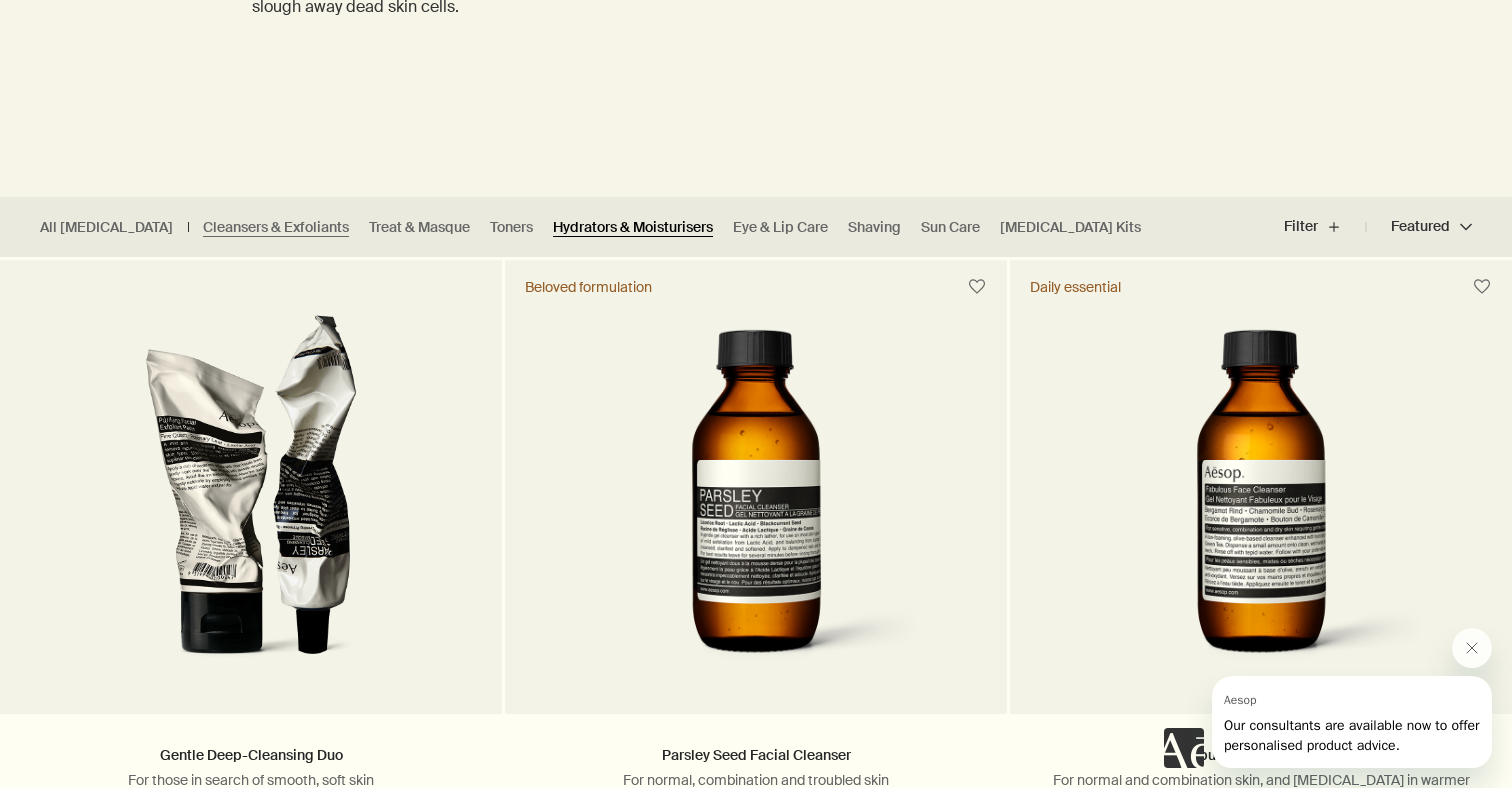 click on "Hydrators & Moisturisers" at bounding box center [633, 227] 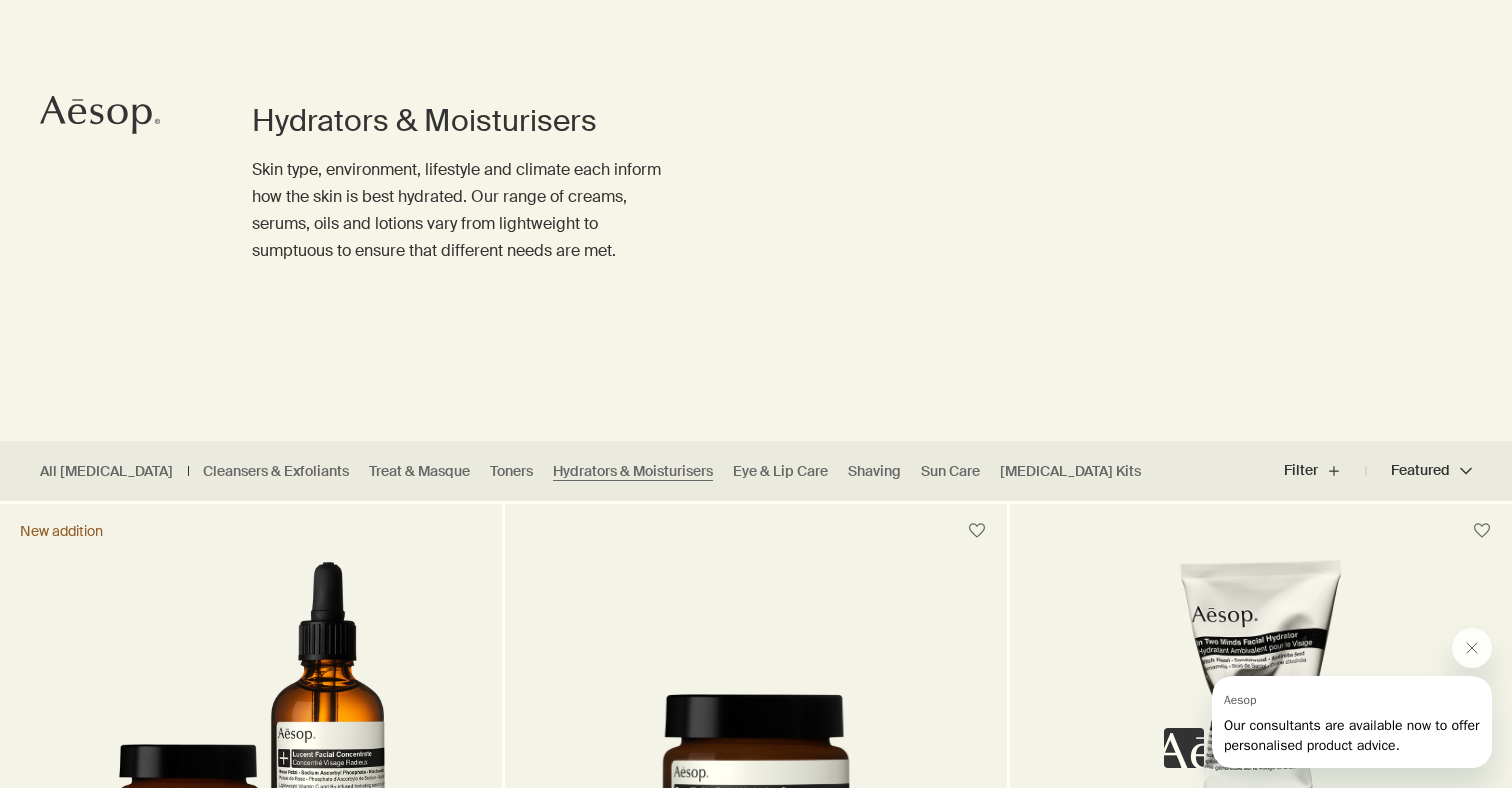 scroll, scrollTop: 134, scrollLeft: 0, axis: vertical 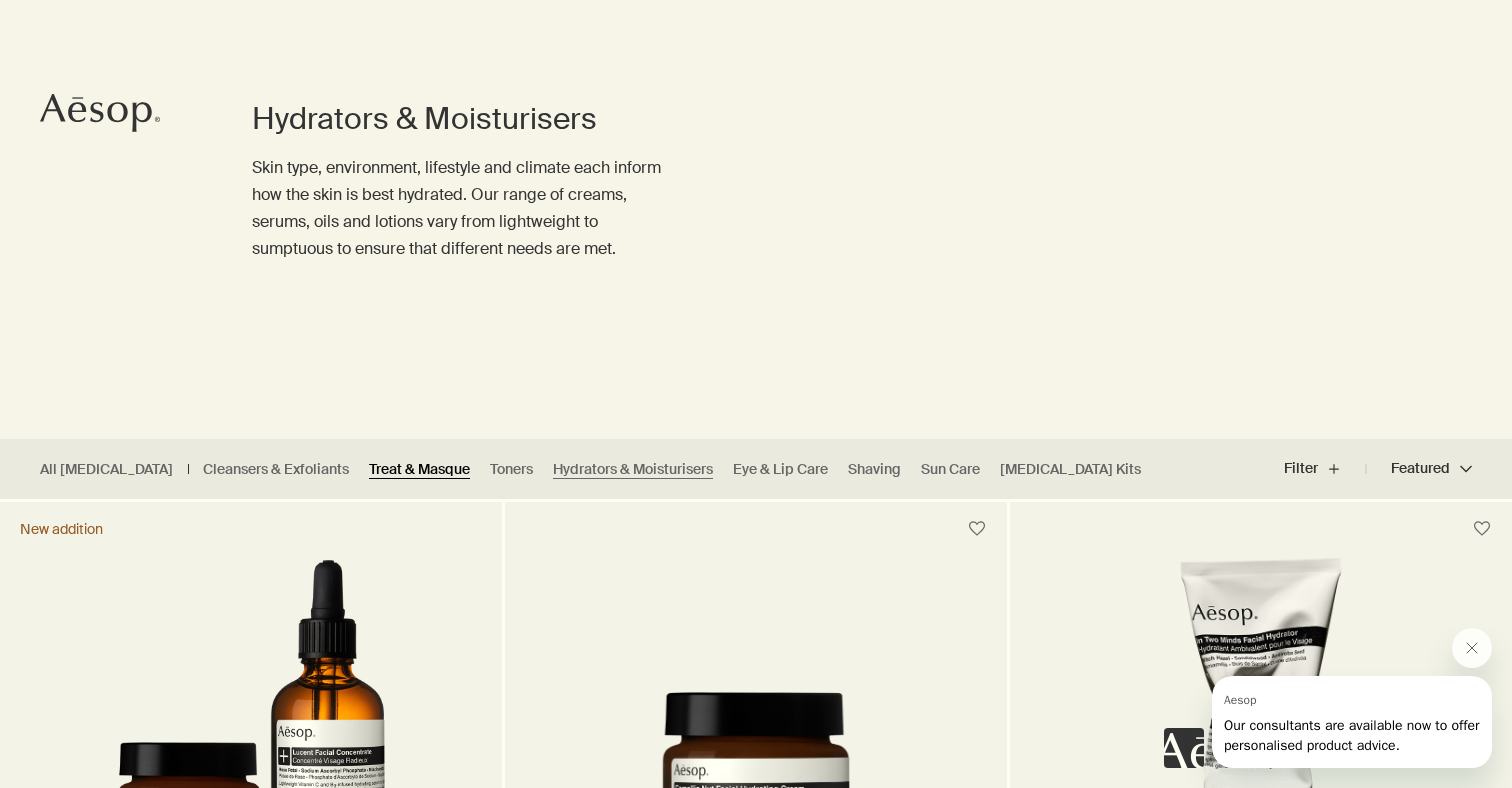 click on "Treat & Masque" at bounding box center [419, 469] 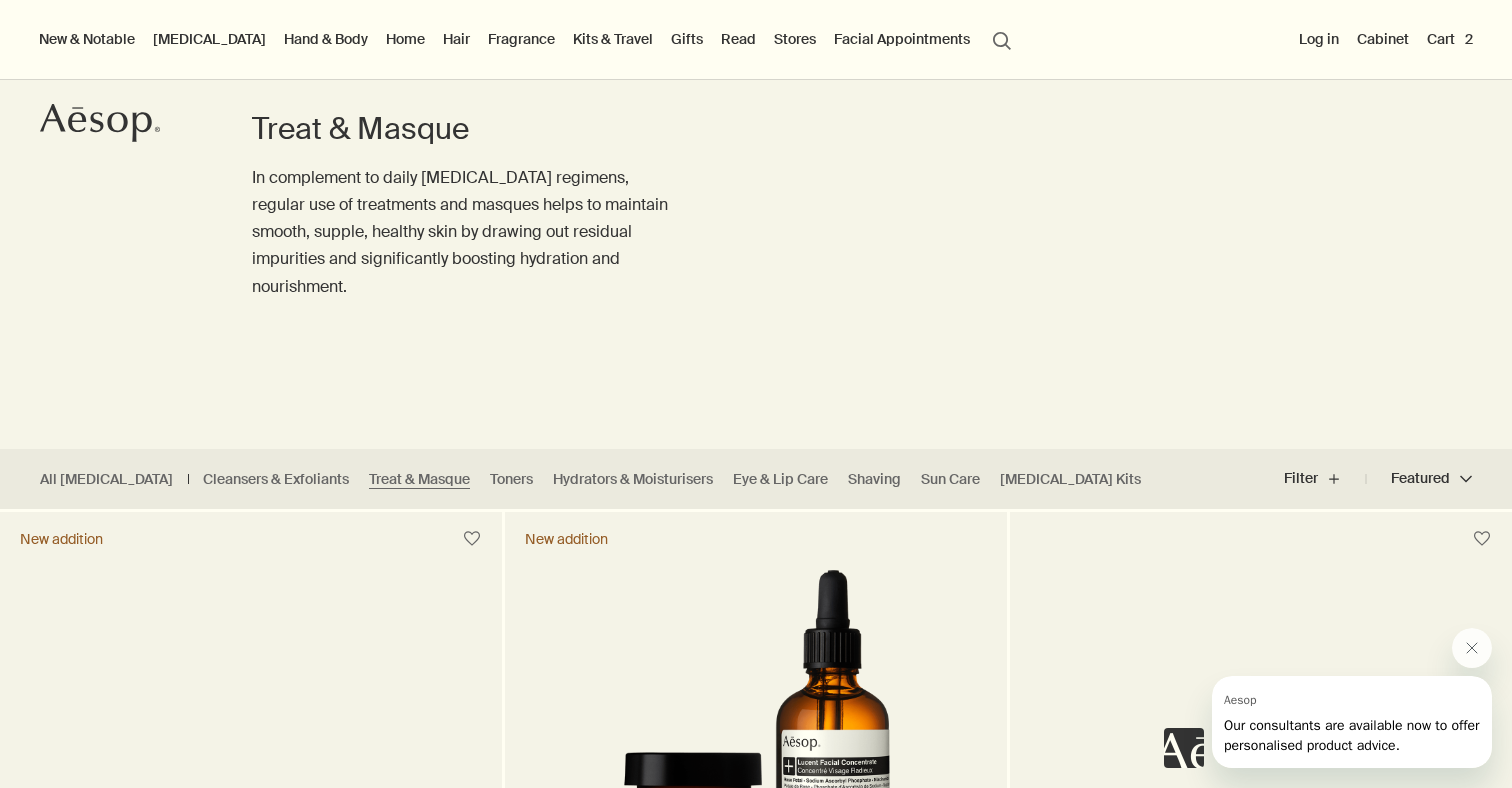 scroll, scrollTop: 125, scrollLeft: 0, axis: vertical 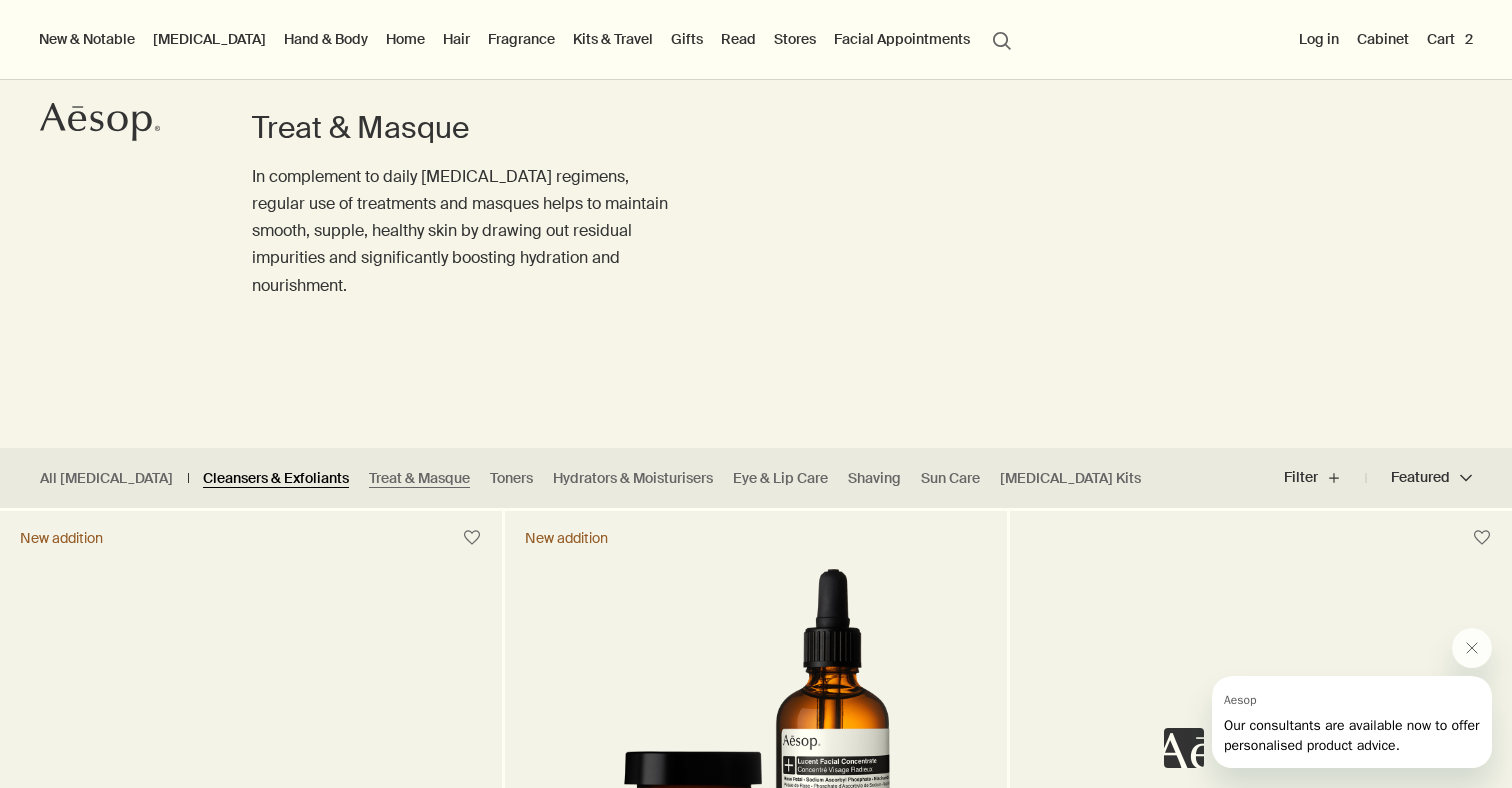 click on "Cleansers & Exfoliants" at bounding box center [276, 478] 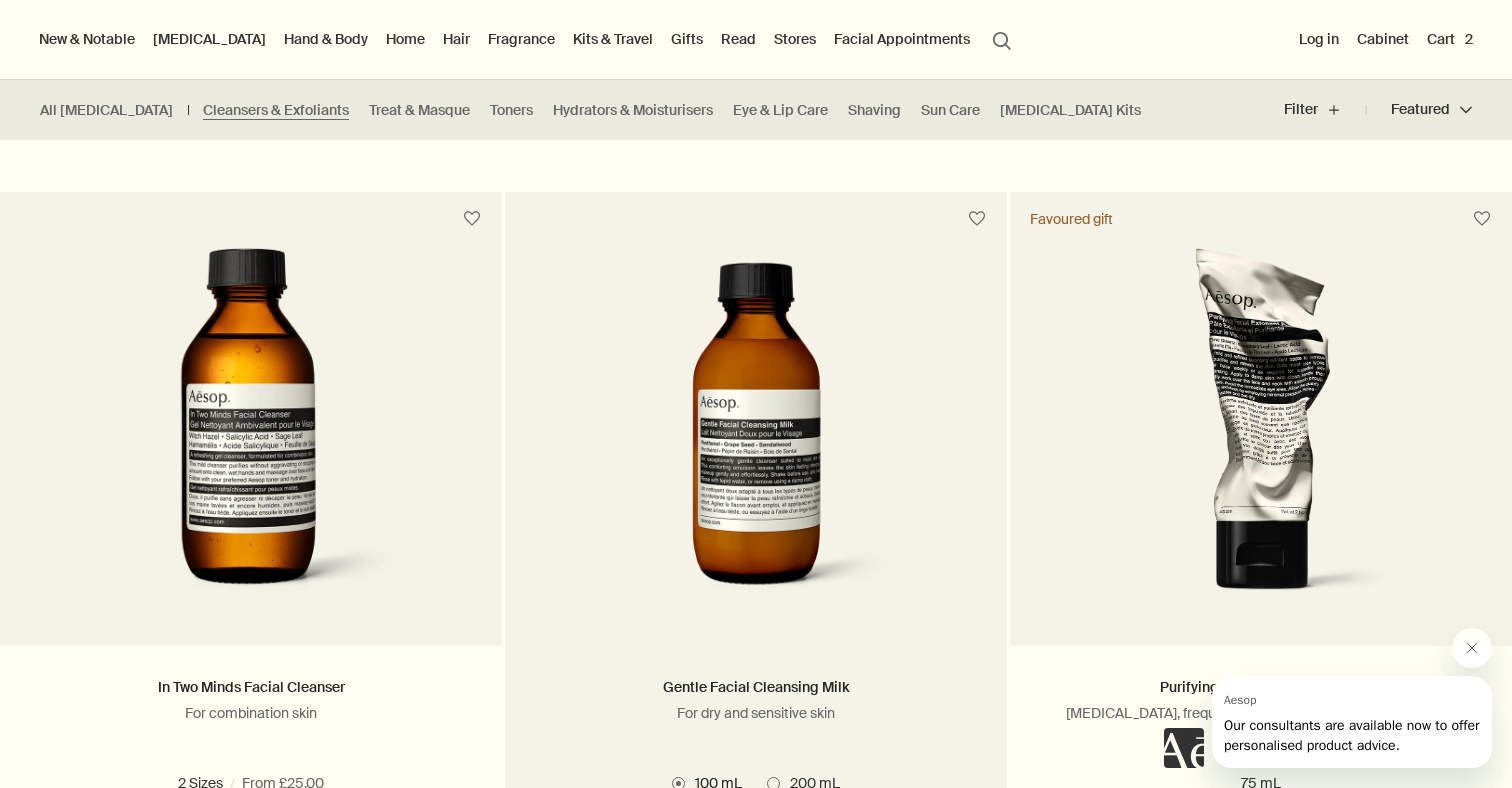 scroll, scrollTop: 1896, scrollLeft: 0, axis: vertical 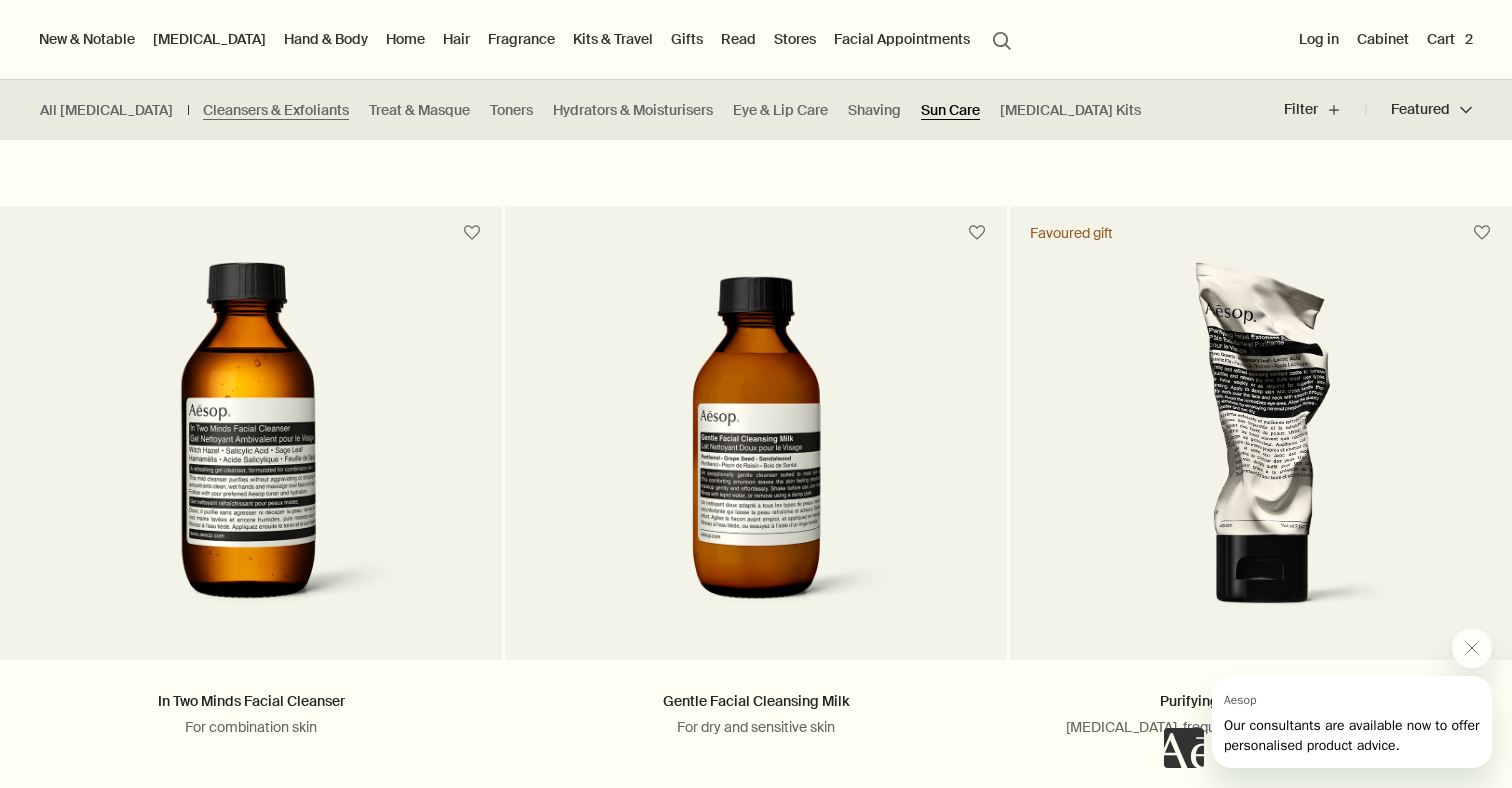 click on "Sun Care" at bounding box center [950, 110] 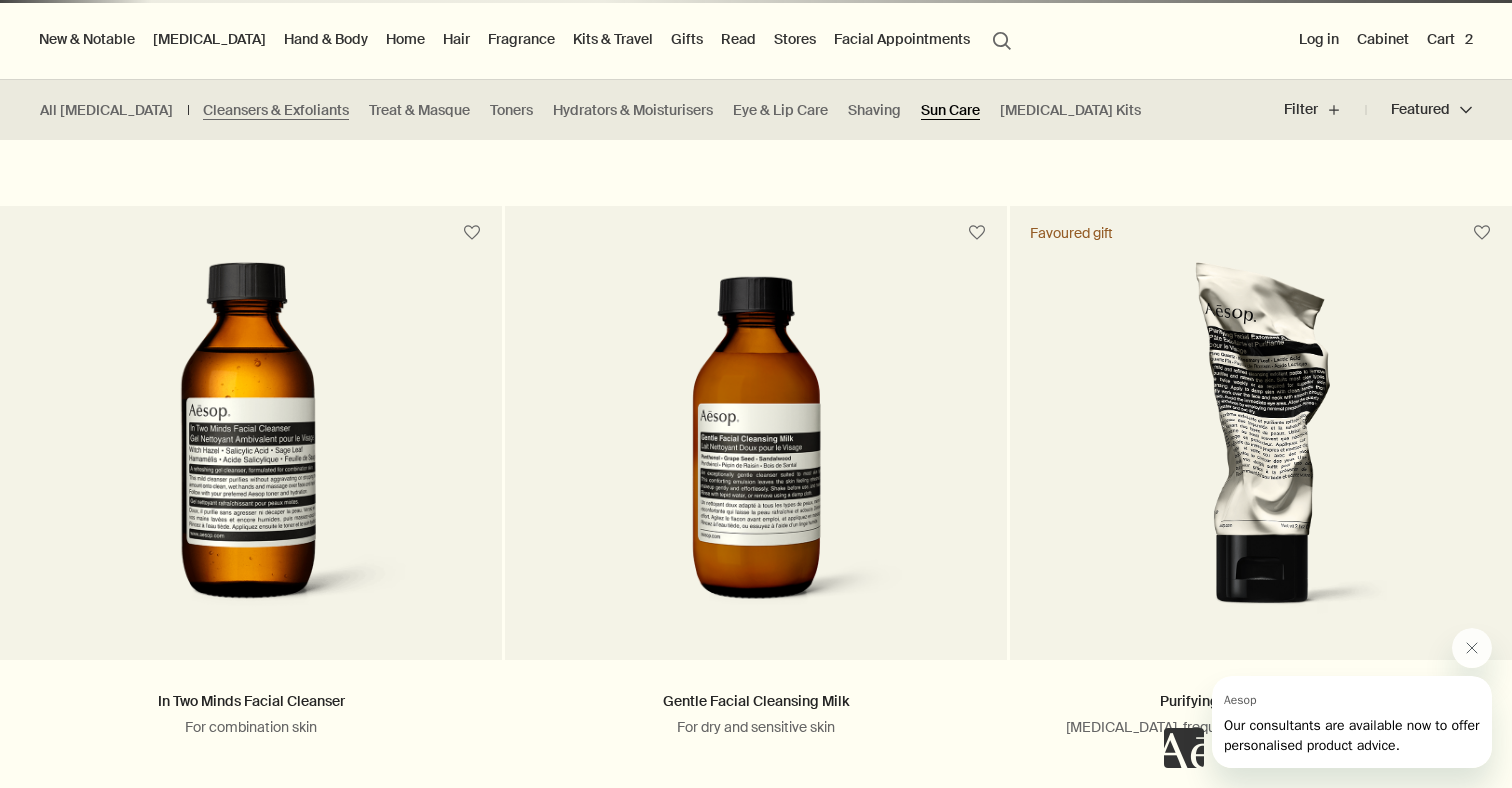 scroll, scrollTop: 588, scrollLeft: 0, axis: vertical 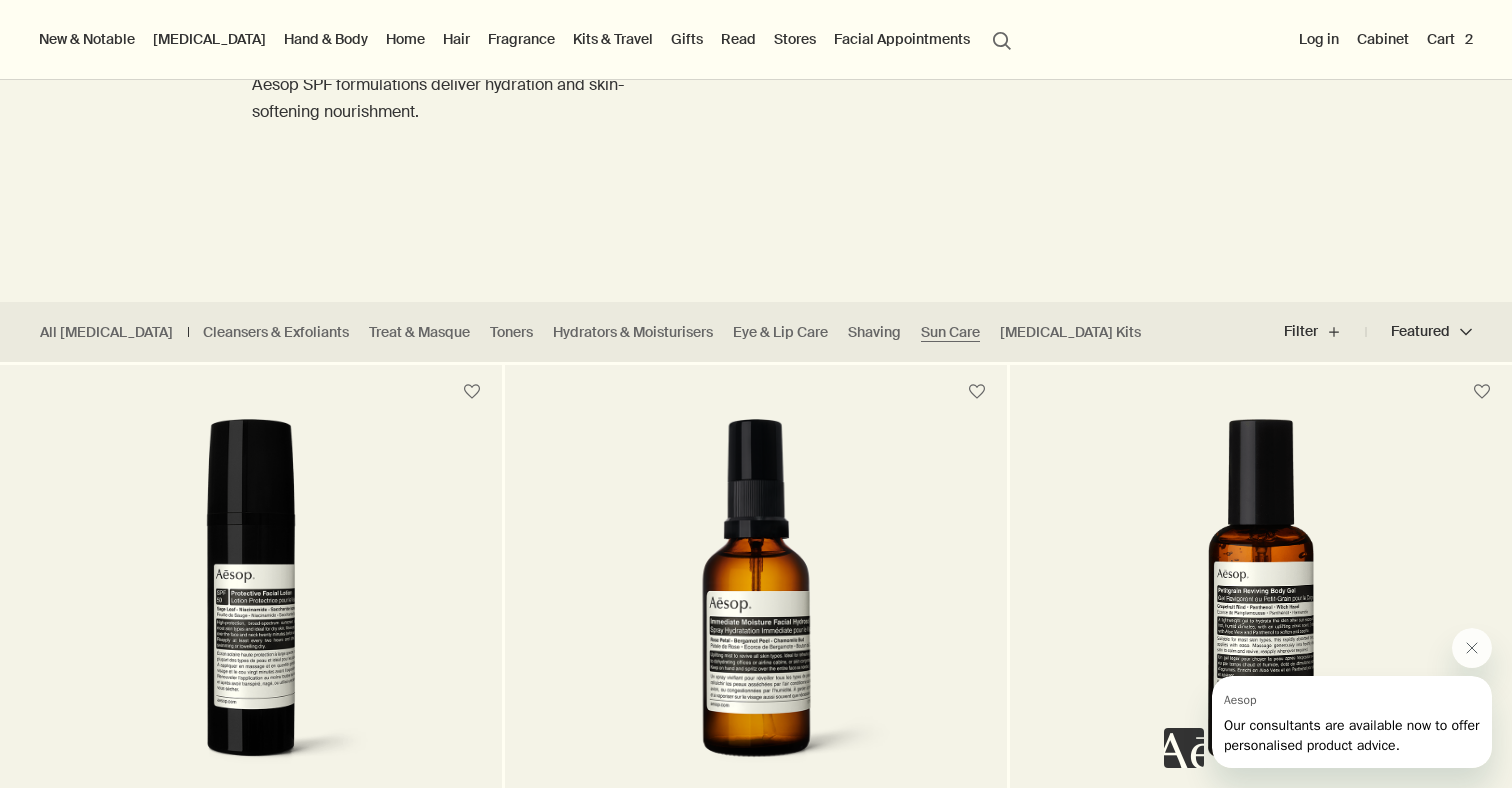 click at bounding box center (755, 604) 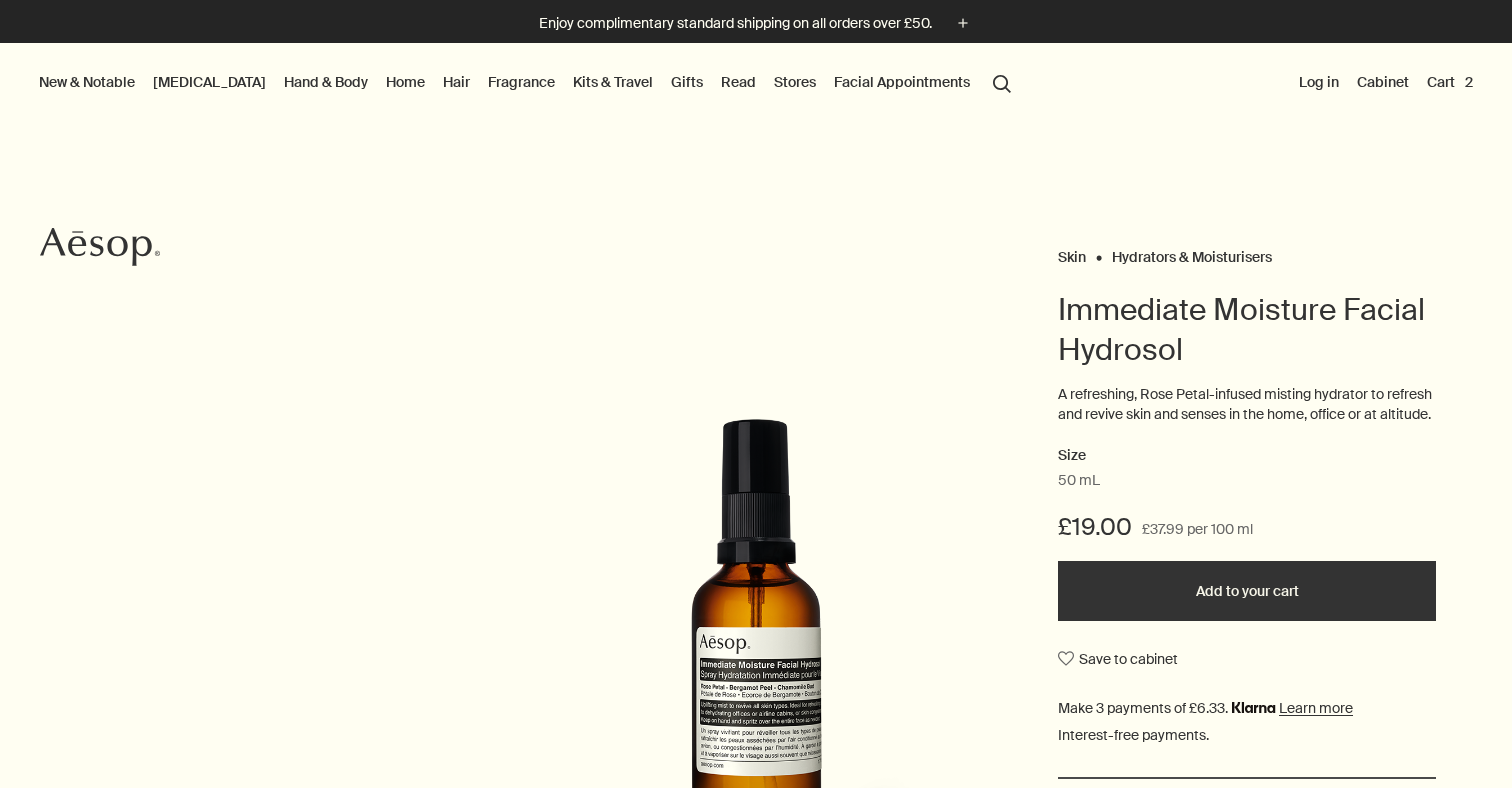 scroll, scrollTop: 0, scrollLeft: 0, axis: both 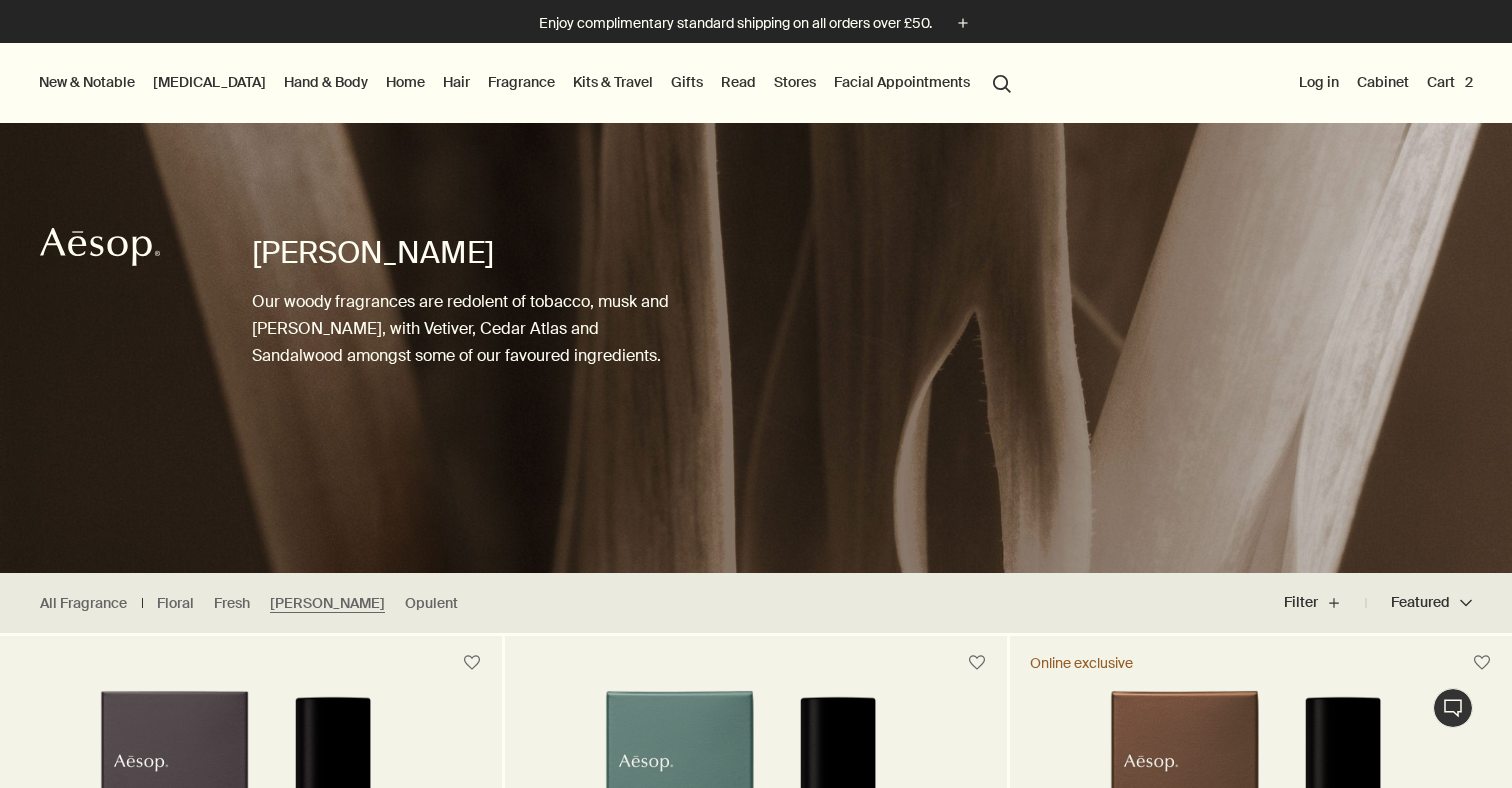 click on "Cart 2" at bounding box center (1450, 82) 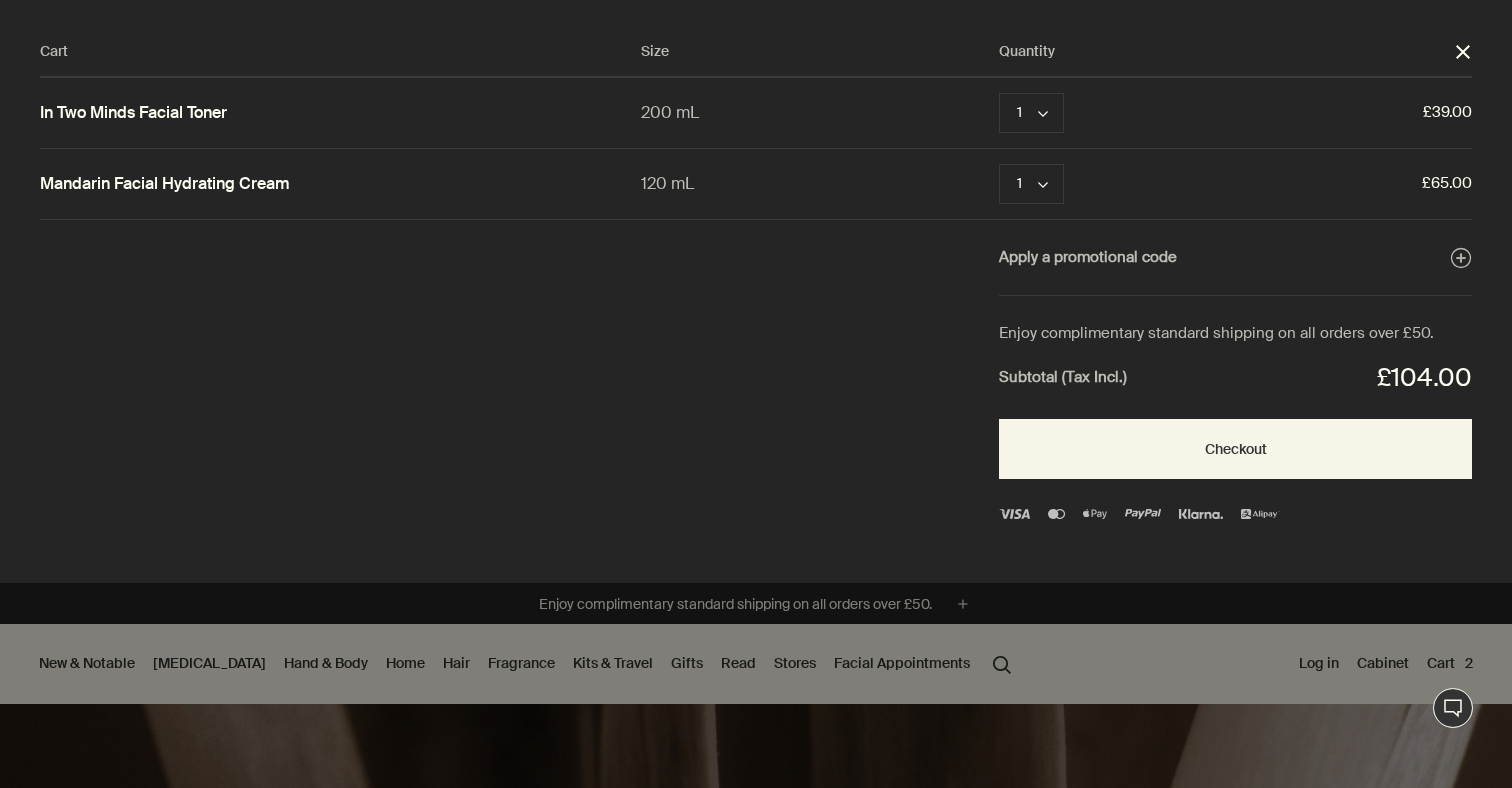 scroll, scrollTop: 0, scrollLeft: 0, axis: both 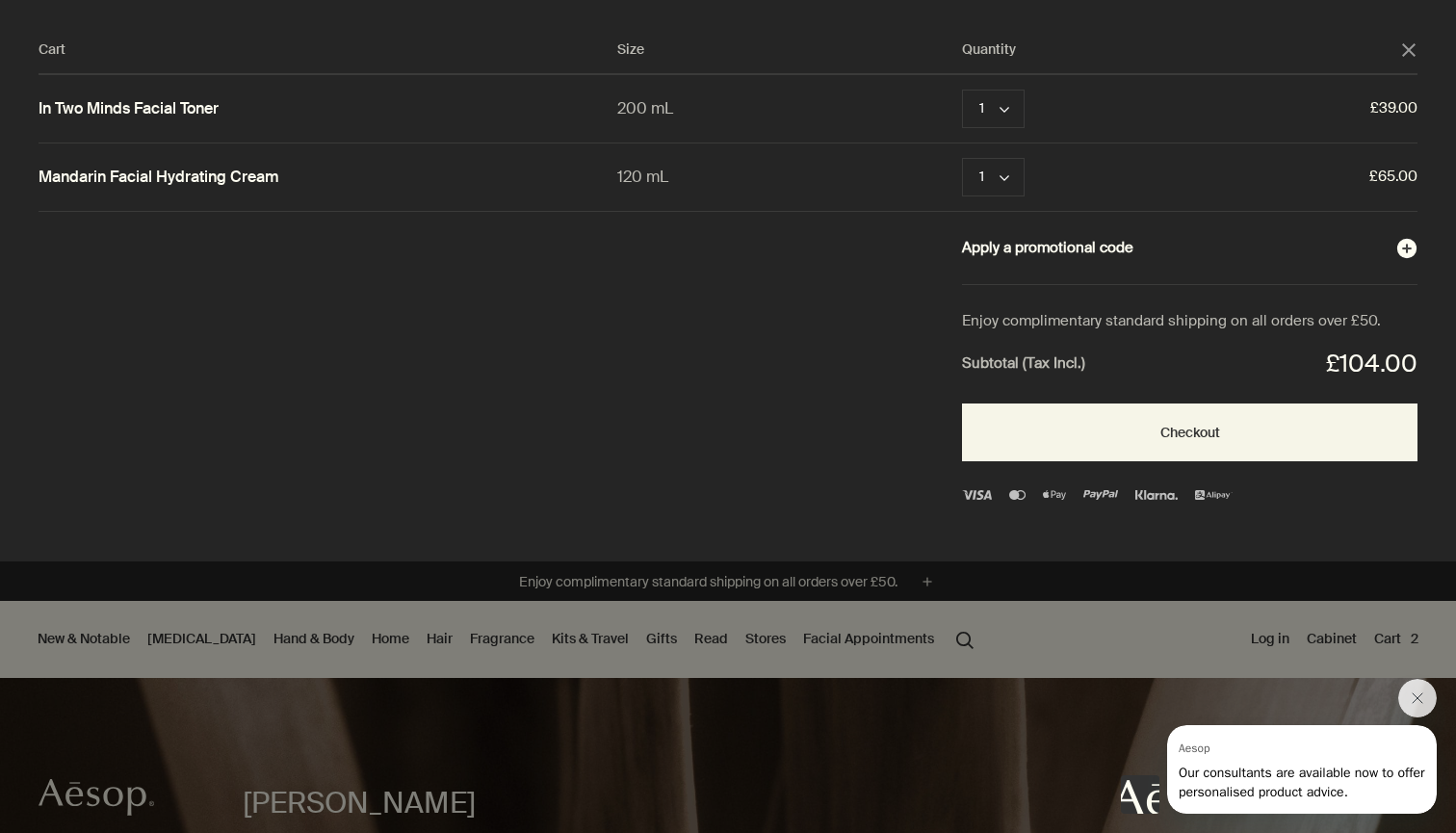 click on "Apply a promotional code plusAndCloseWithCircle" at bounding box center [1189, 248] 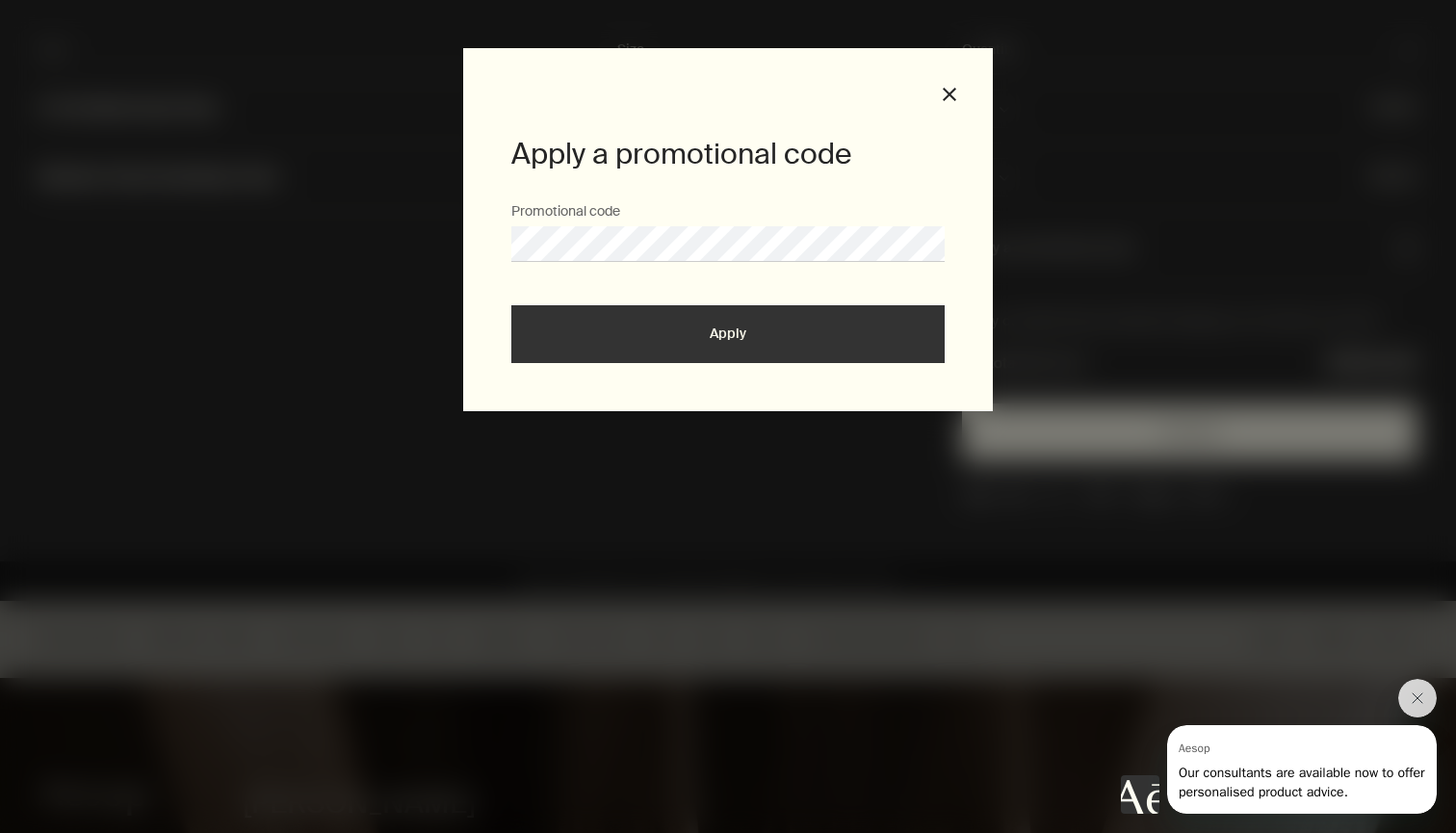 click on "Apply" at bounding box center (728, 334) 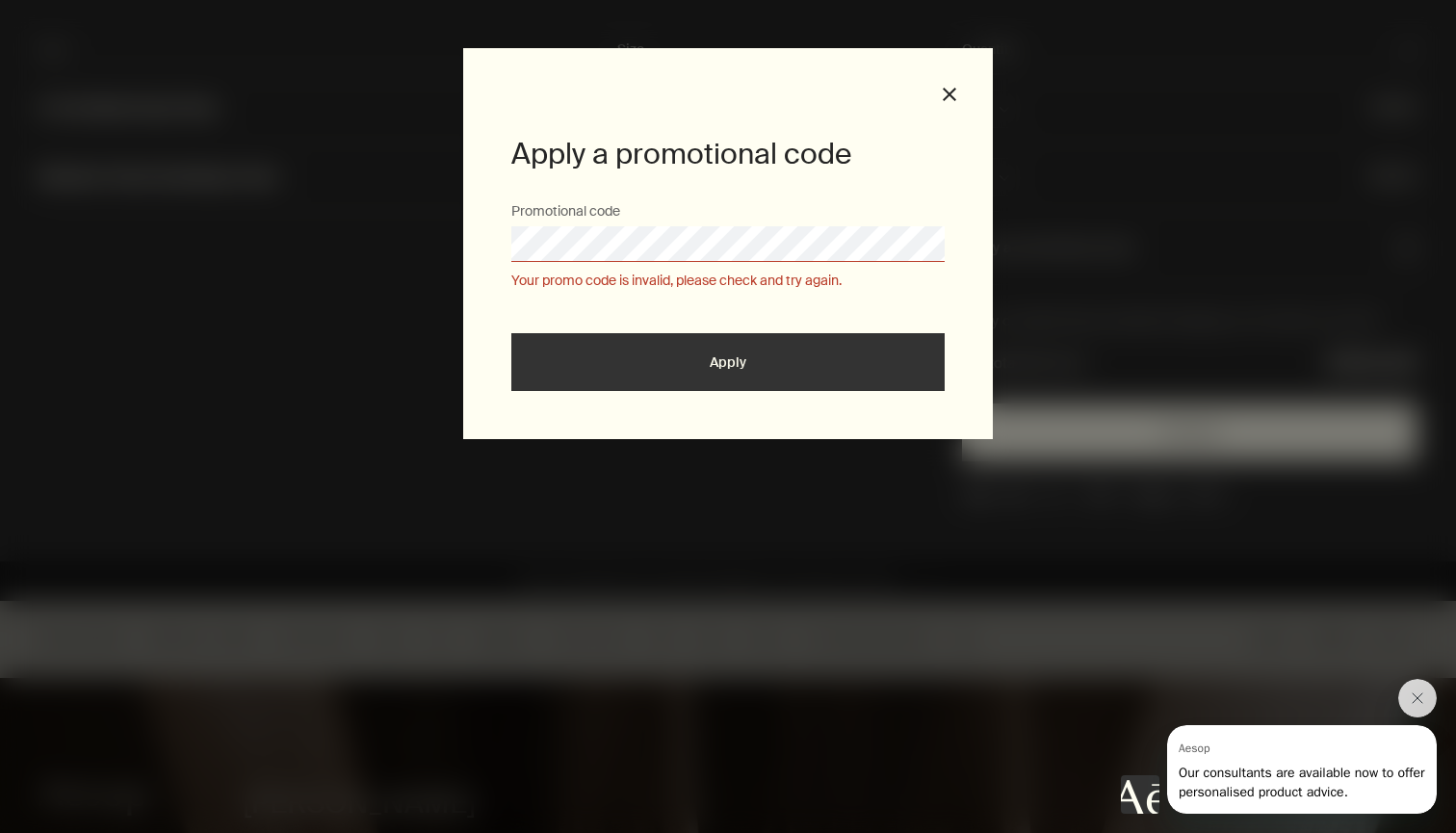 drag, startPoint x: 441, startPoint y: 222, endPoint x: 581, endPoint y: 261, distance: 145.33066 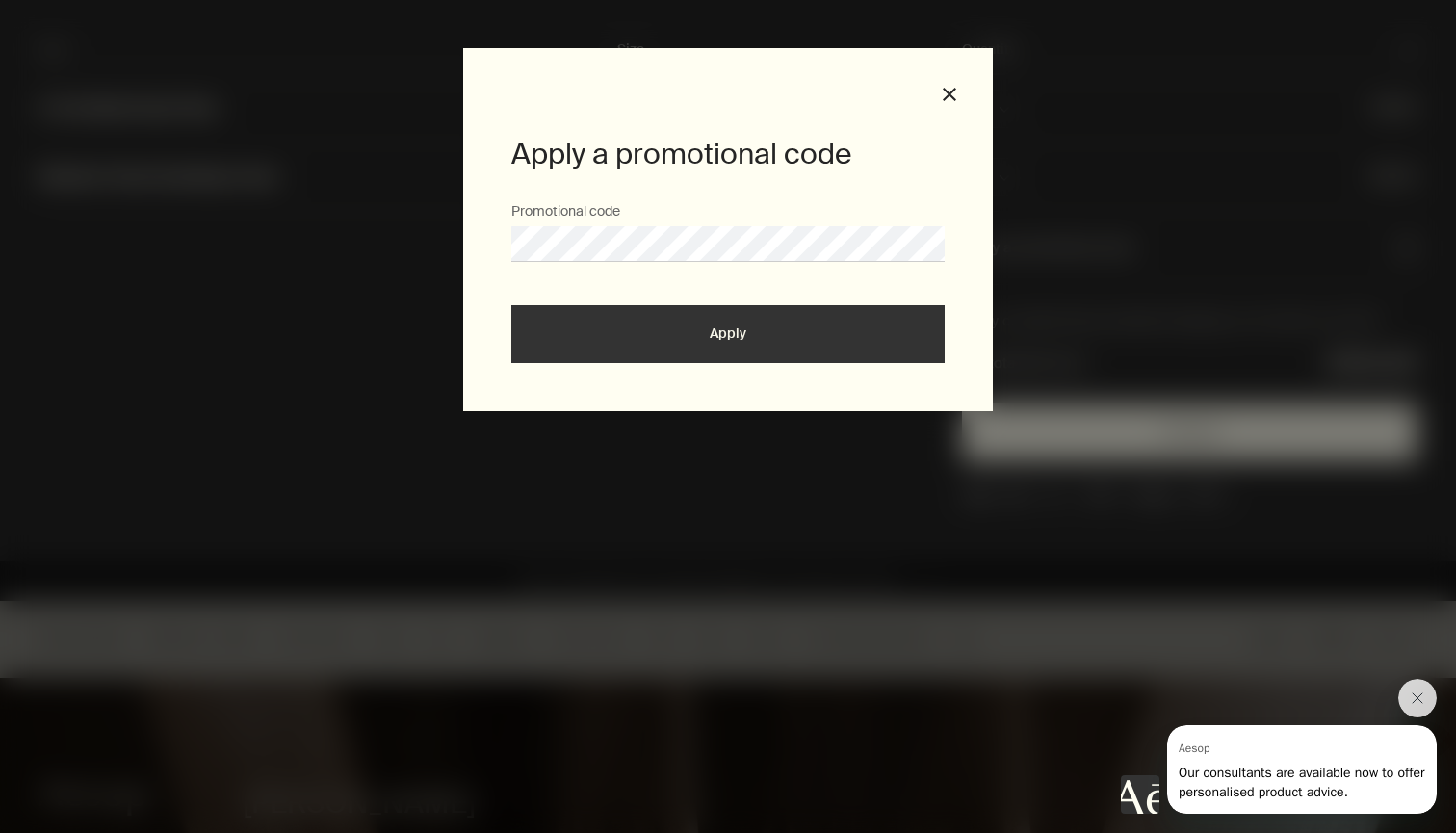 click on "Apply" at bounding box center [728, 334] 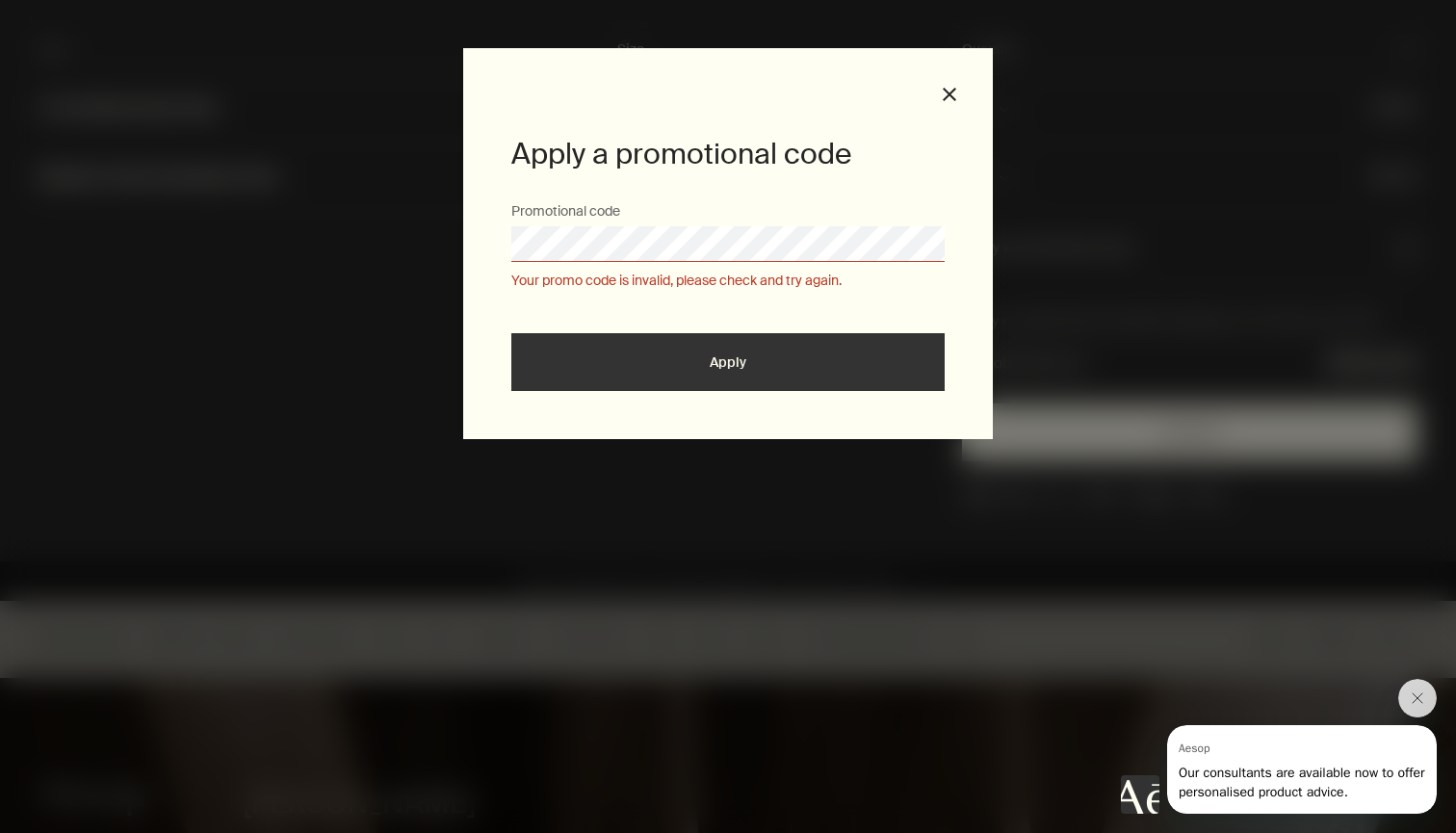 click on "Apply a promotional code Promotional code Your promo code is invalid, please check and try again. Apply close" at bounding box center [728, 416] 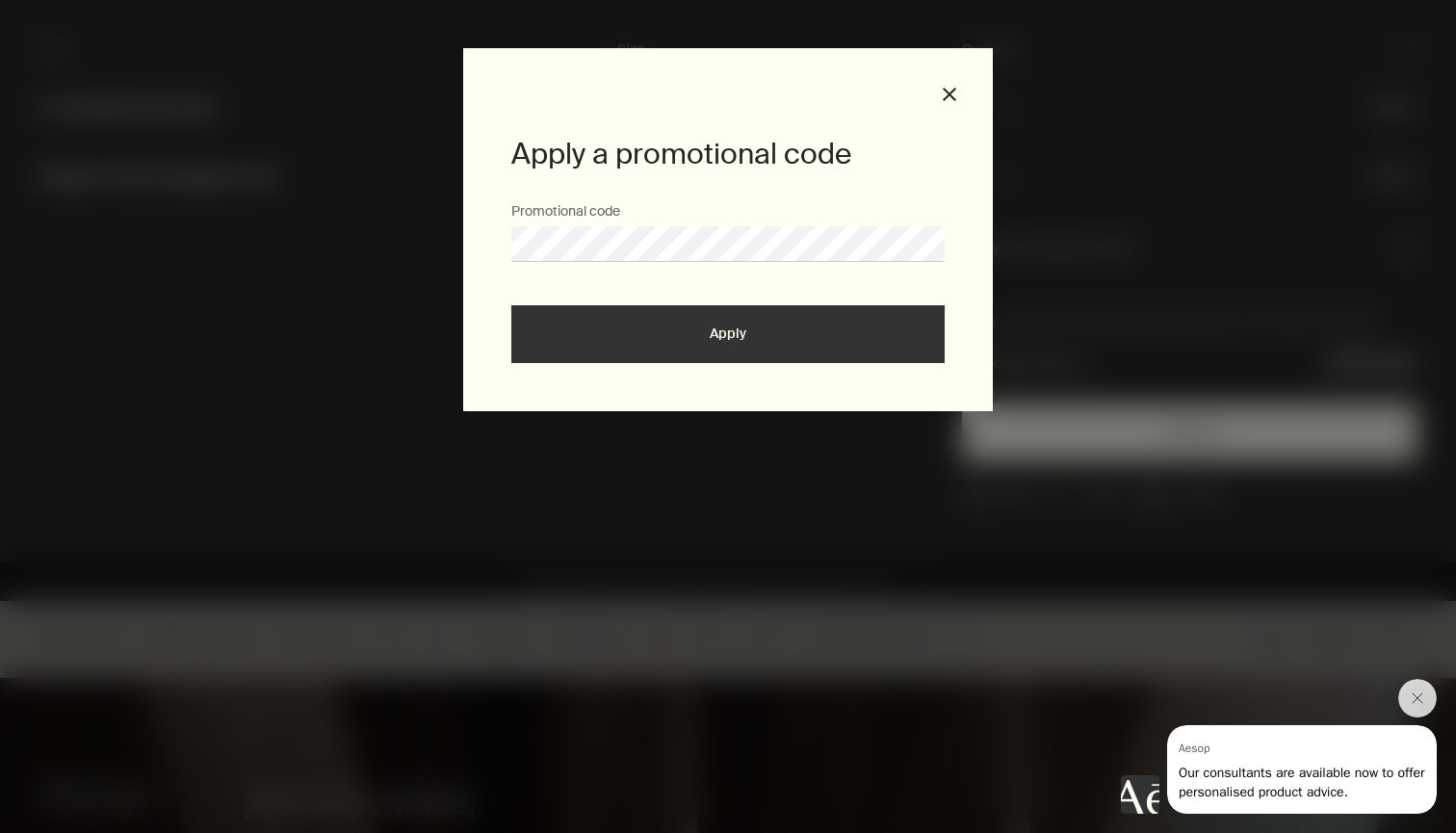 click on "Apply" at bounding box center (728, 334) 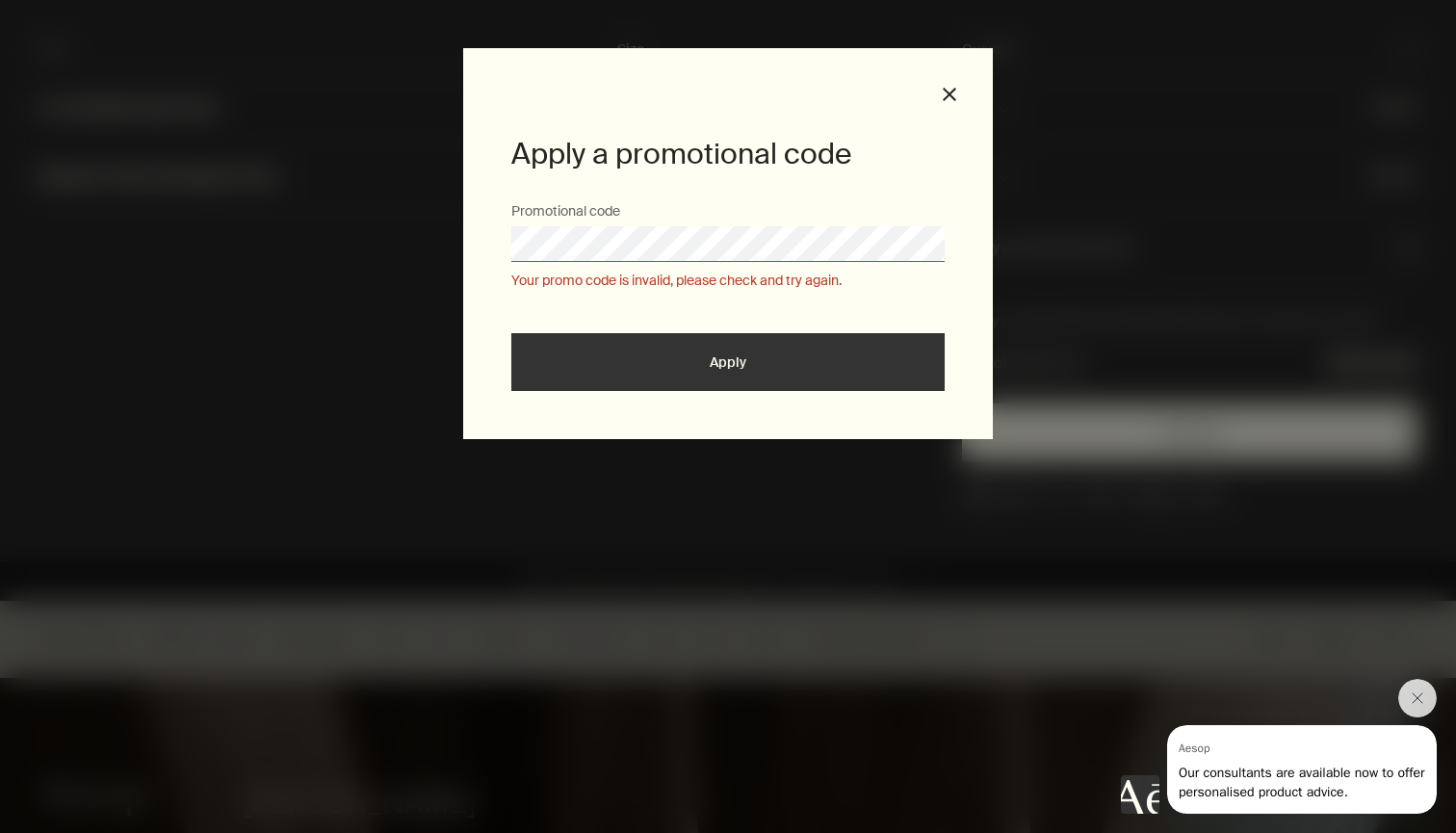 click on "Apply a promotional code Promotional code Your promo code is invalid, please check and try again. Apply close" at bounding box center (728, 416) 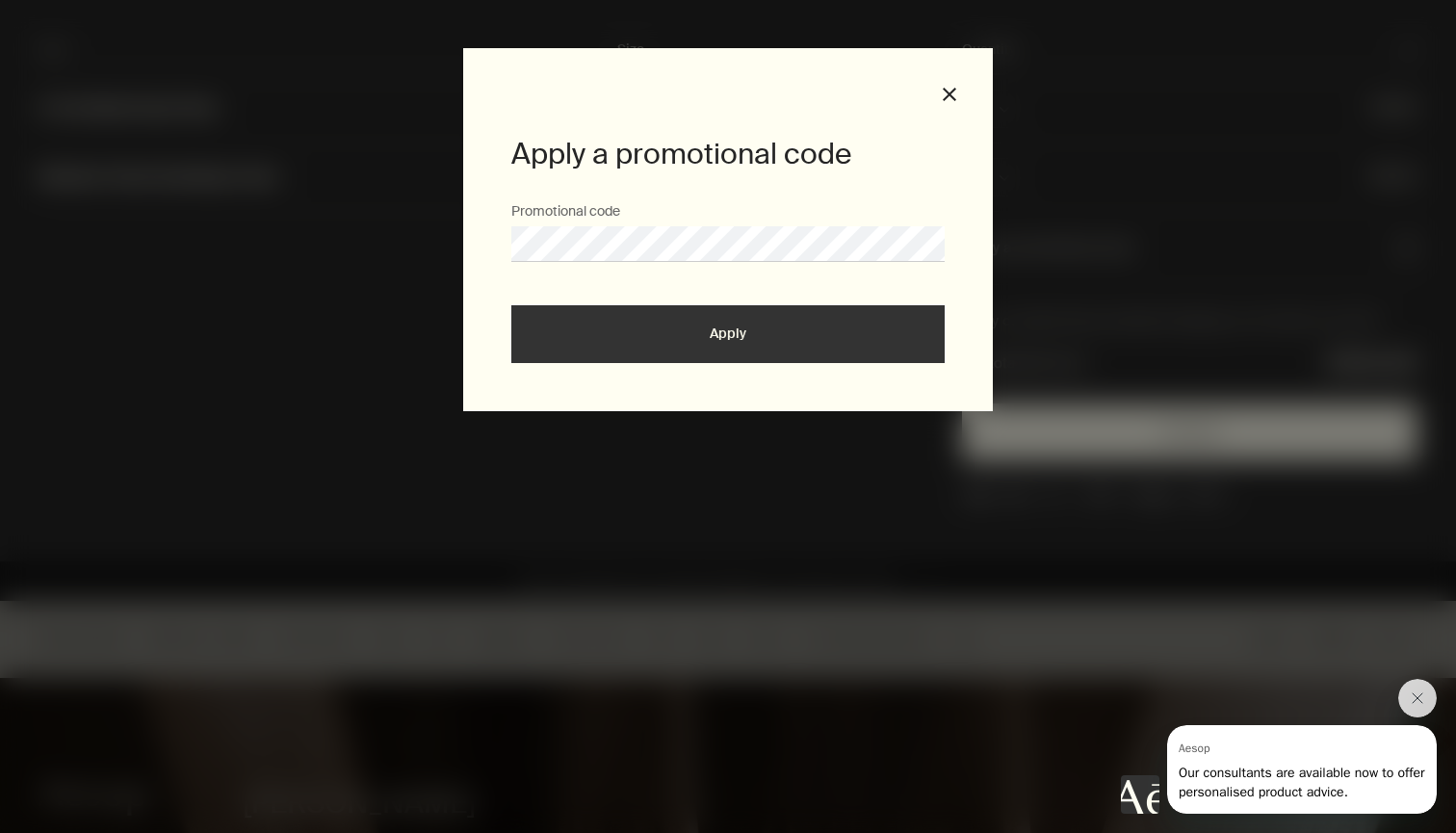 click on "Apply" at bounding box center (728, 334) 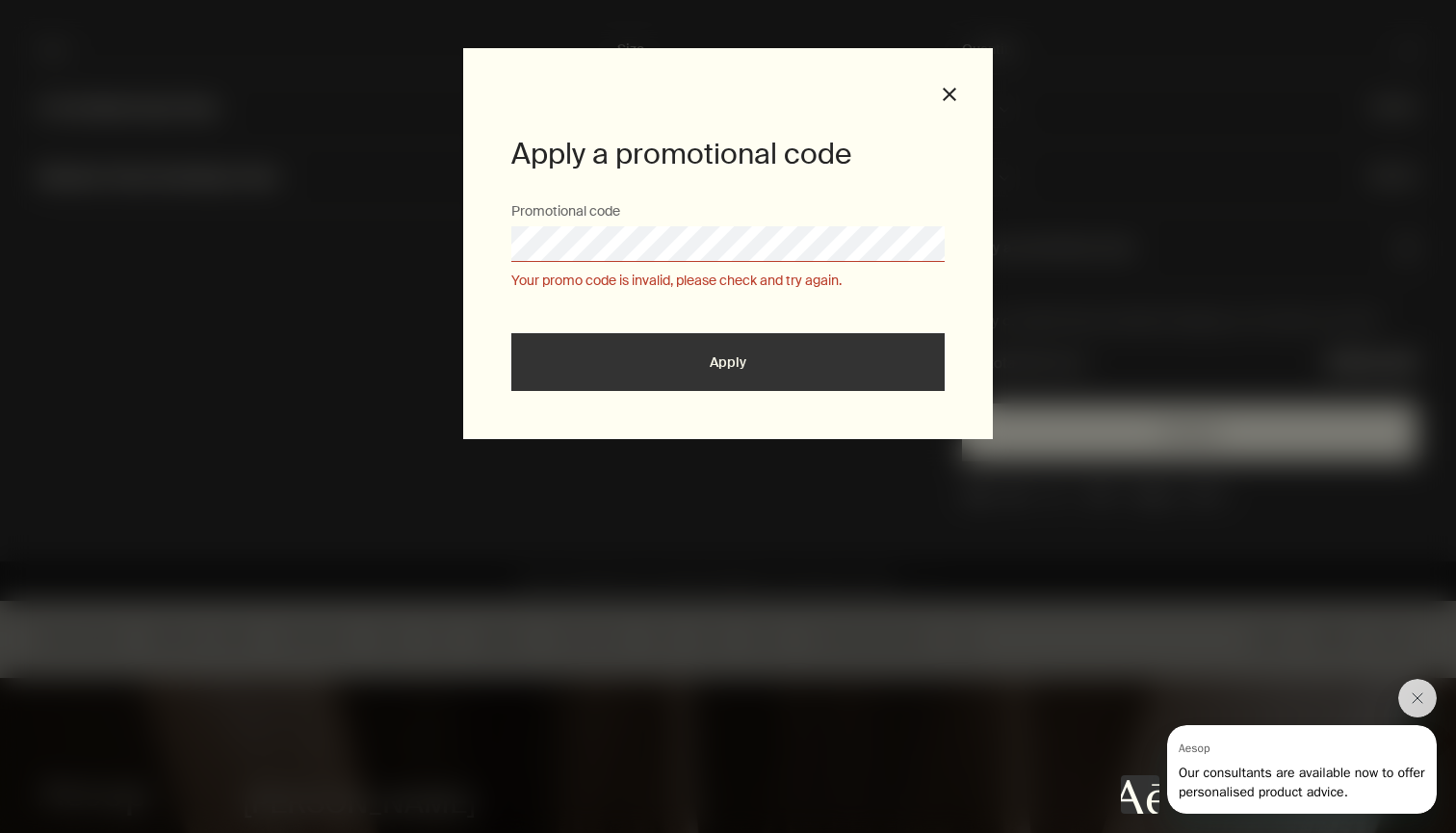 click on "Apply a promotional code Promotional code Your promo code is invalid, please check and try again. Apply close" at bounding box center [728, 244] 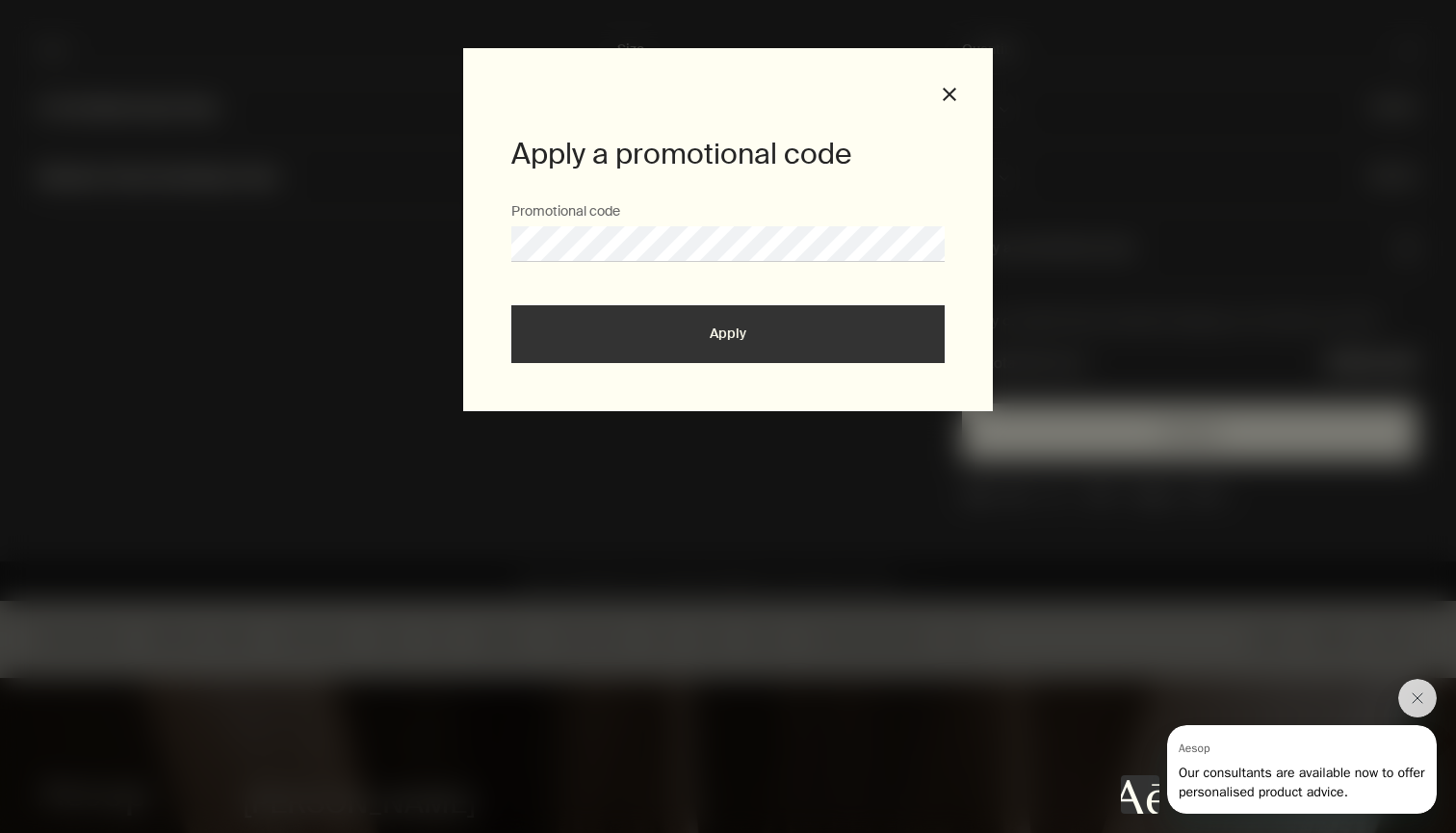 click on "Apply" at bounding box center [728, 334] 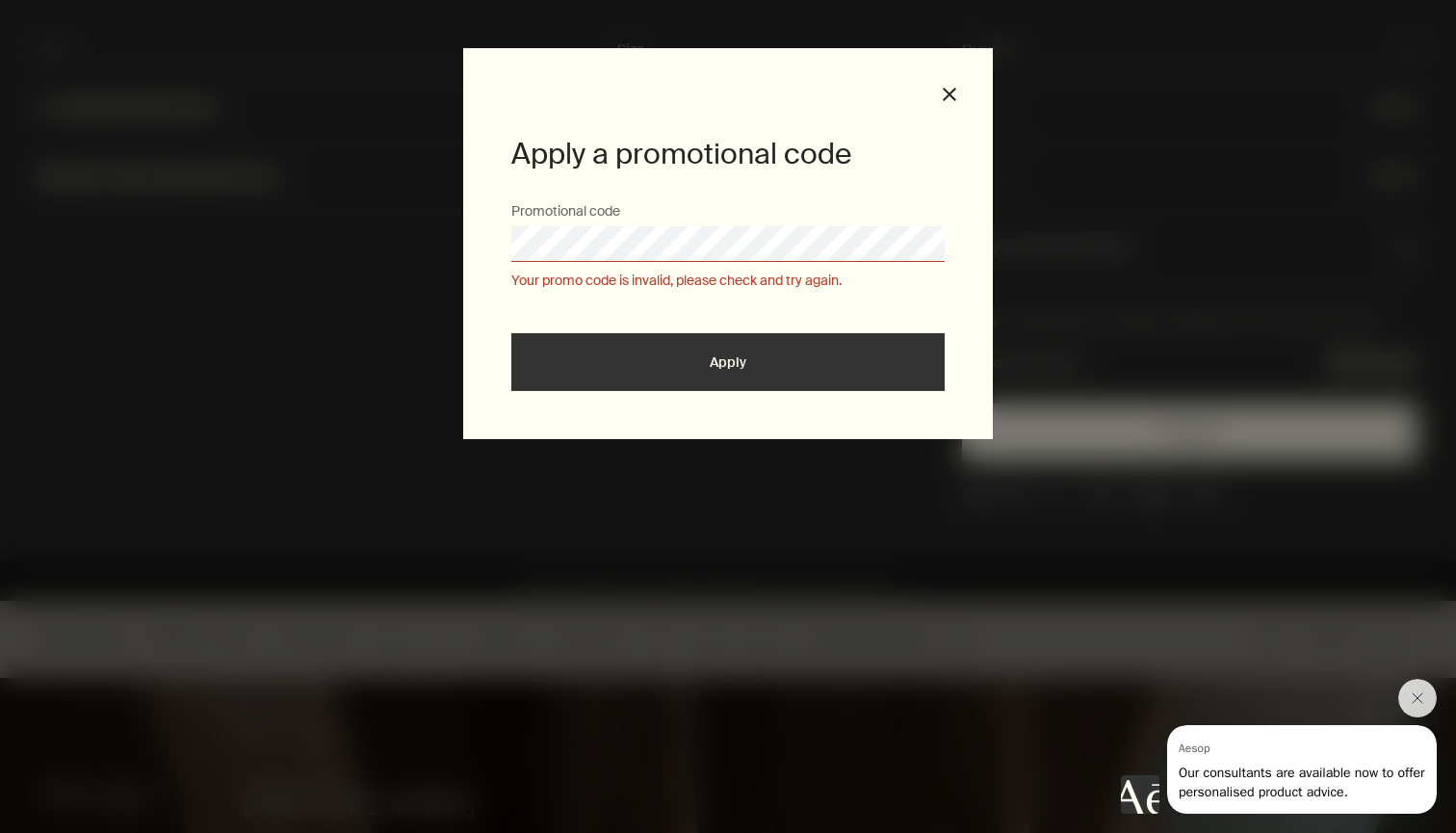 click on "Apply a promotional code Promotional code Your promo code is invalid, please check and try again. Apply close" at bounding box center (728, 416) 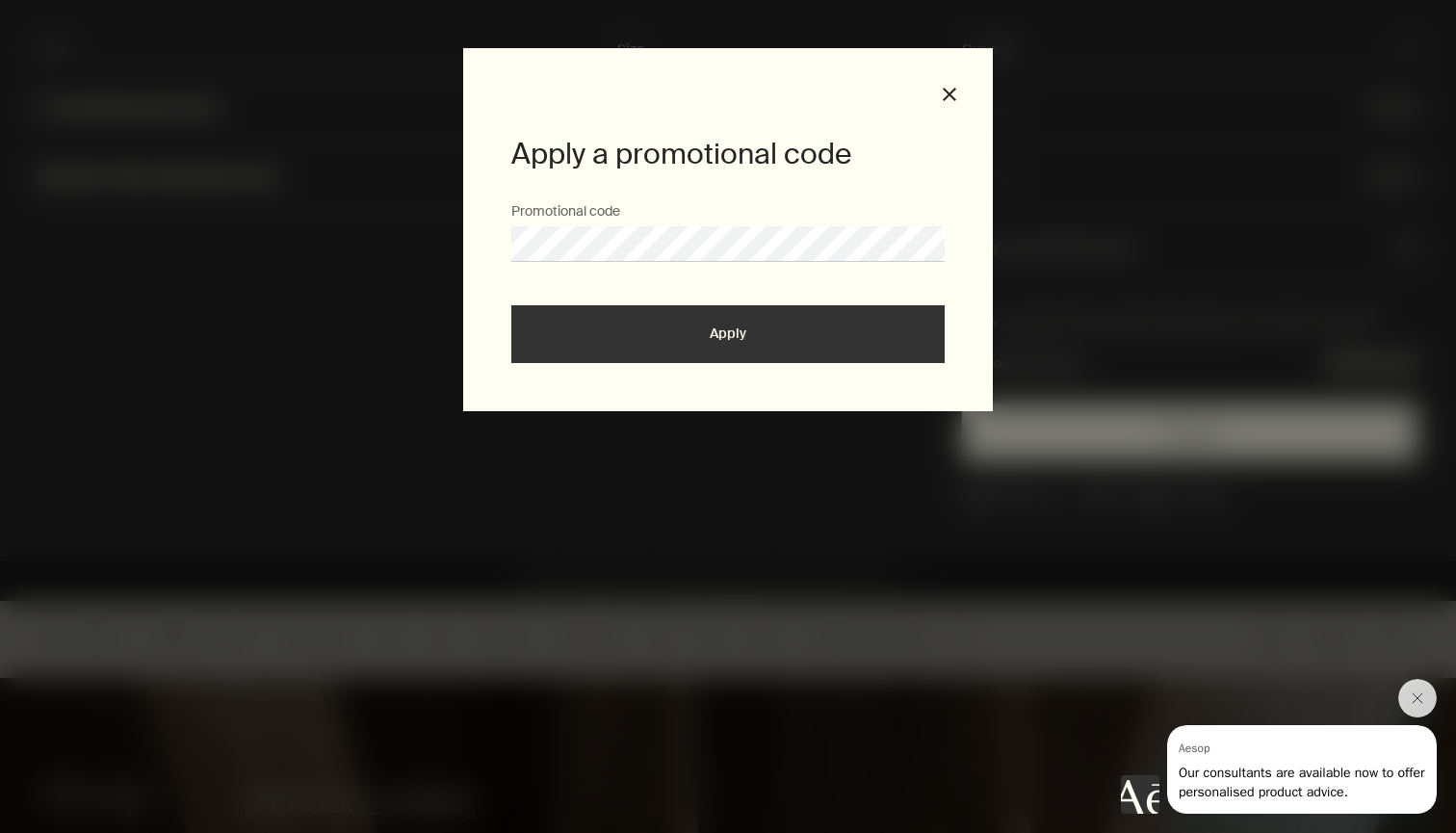 click on "Apply" at bounding box center (728, 334) 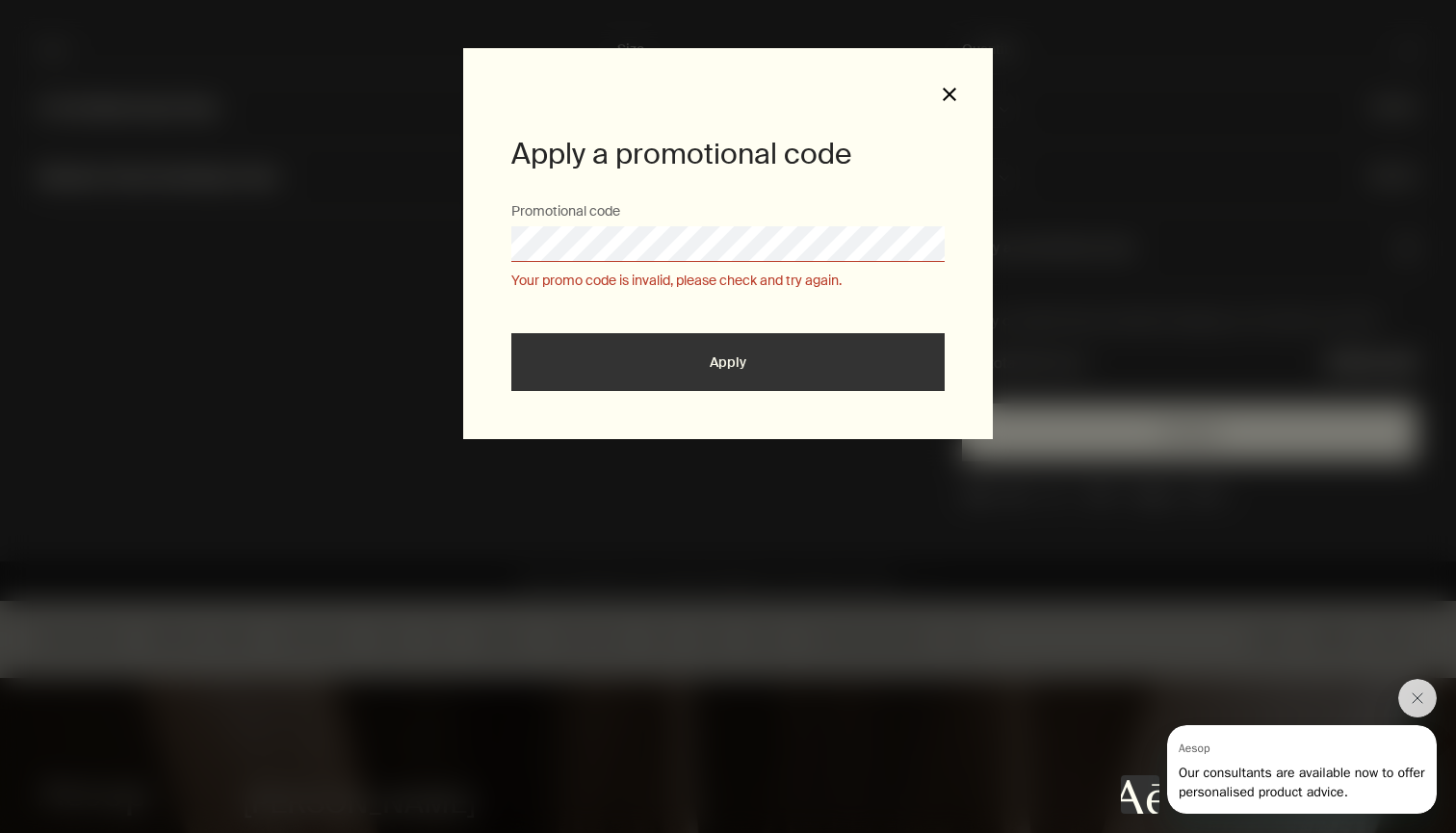 click on "close" at bounding box center [949, 94] 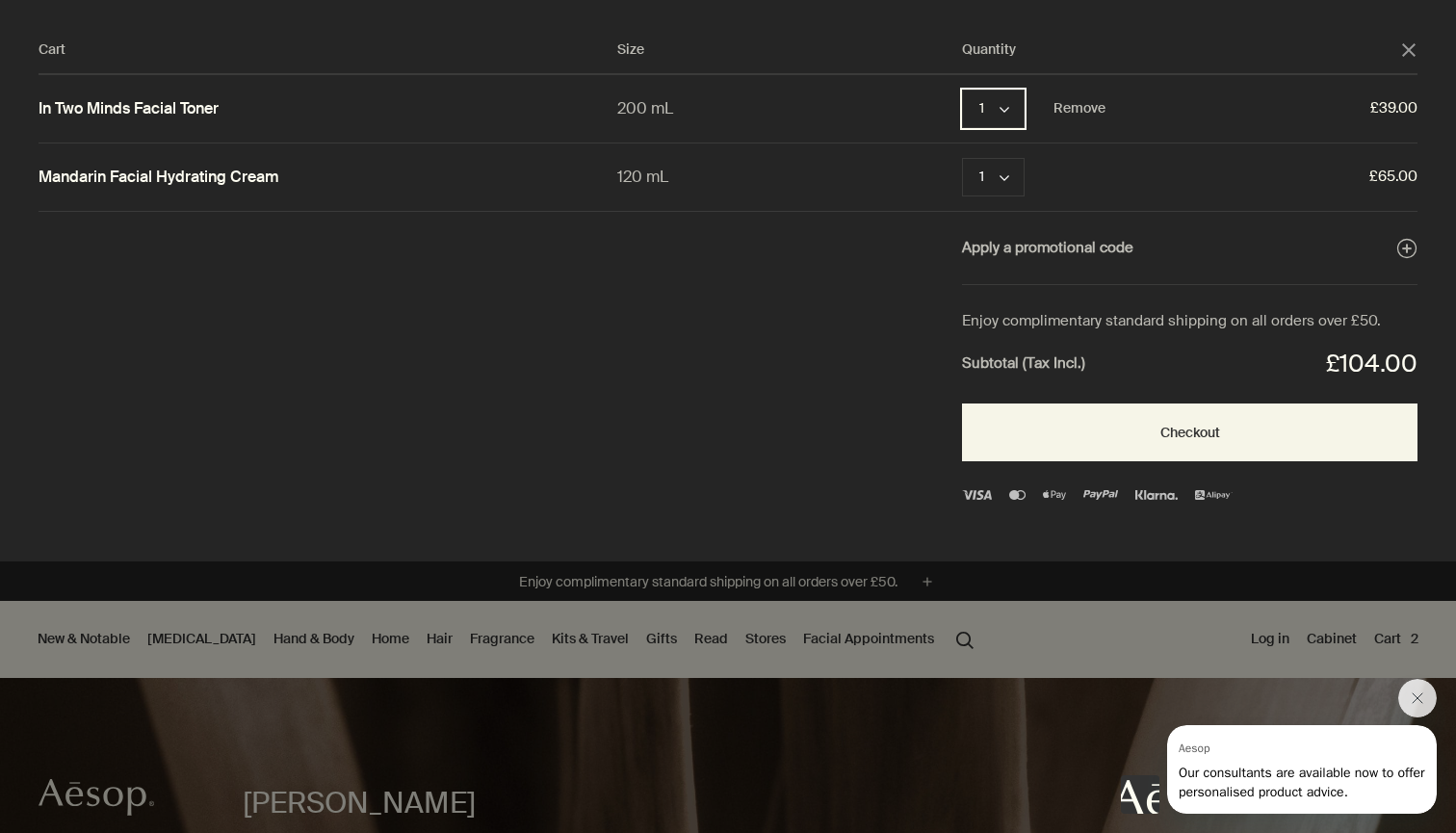 click on "1 chevron" at bounding box center [993, 109] 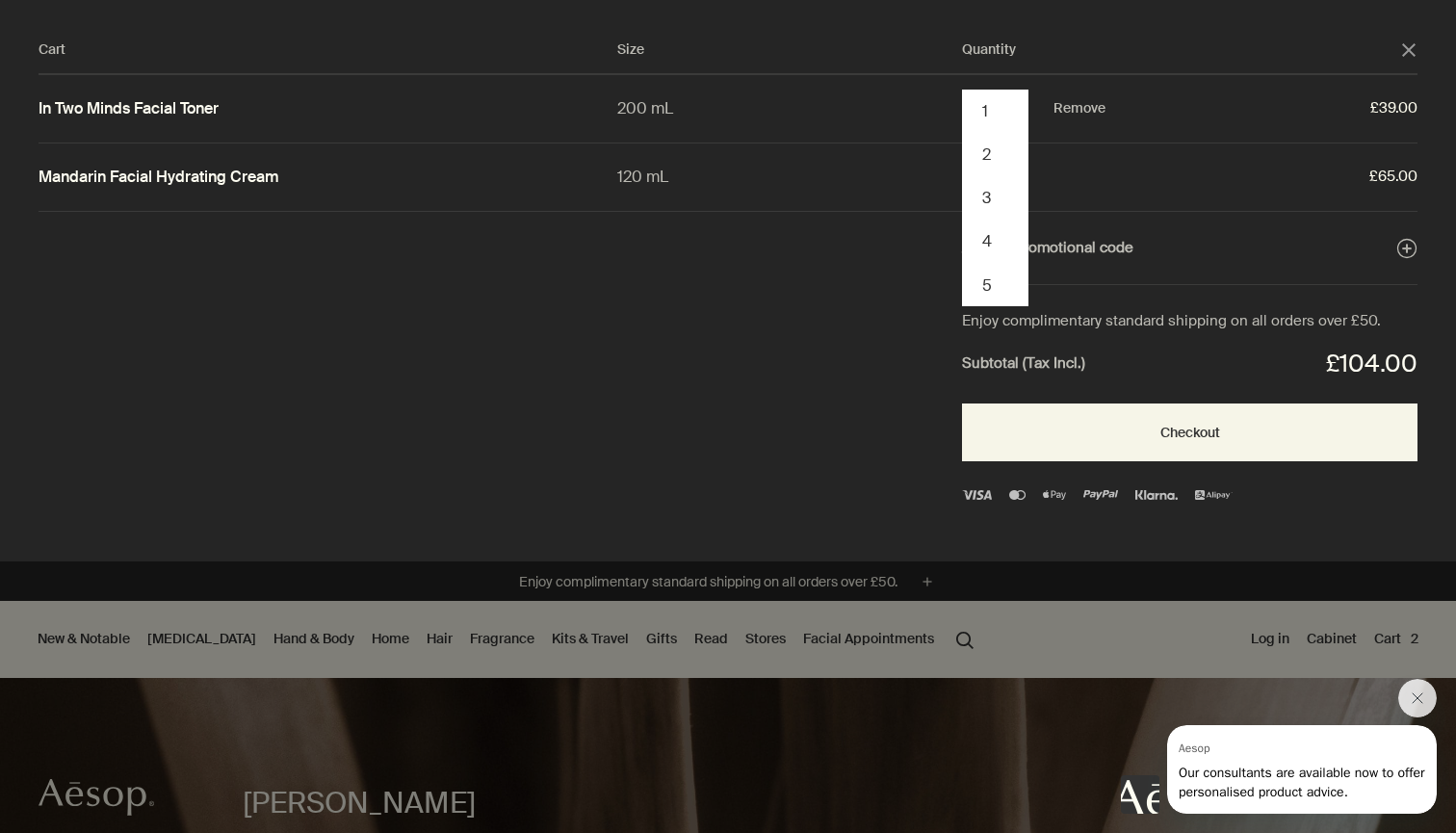click on "In Two Minds Facial Toner 200 mL  1 chevron 1 2 3 4 5 6 7 8 9 10 Remove £39.00" at bounding box center (728, 109) 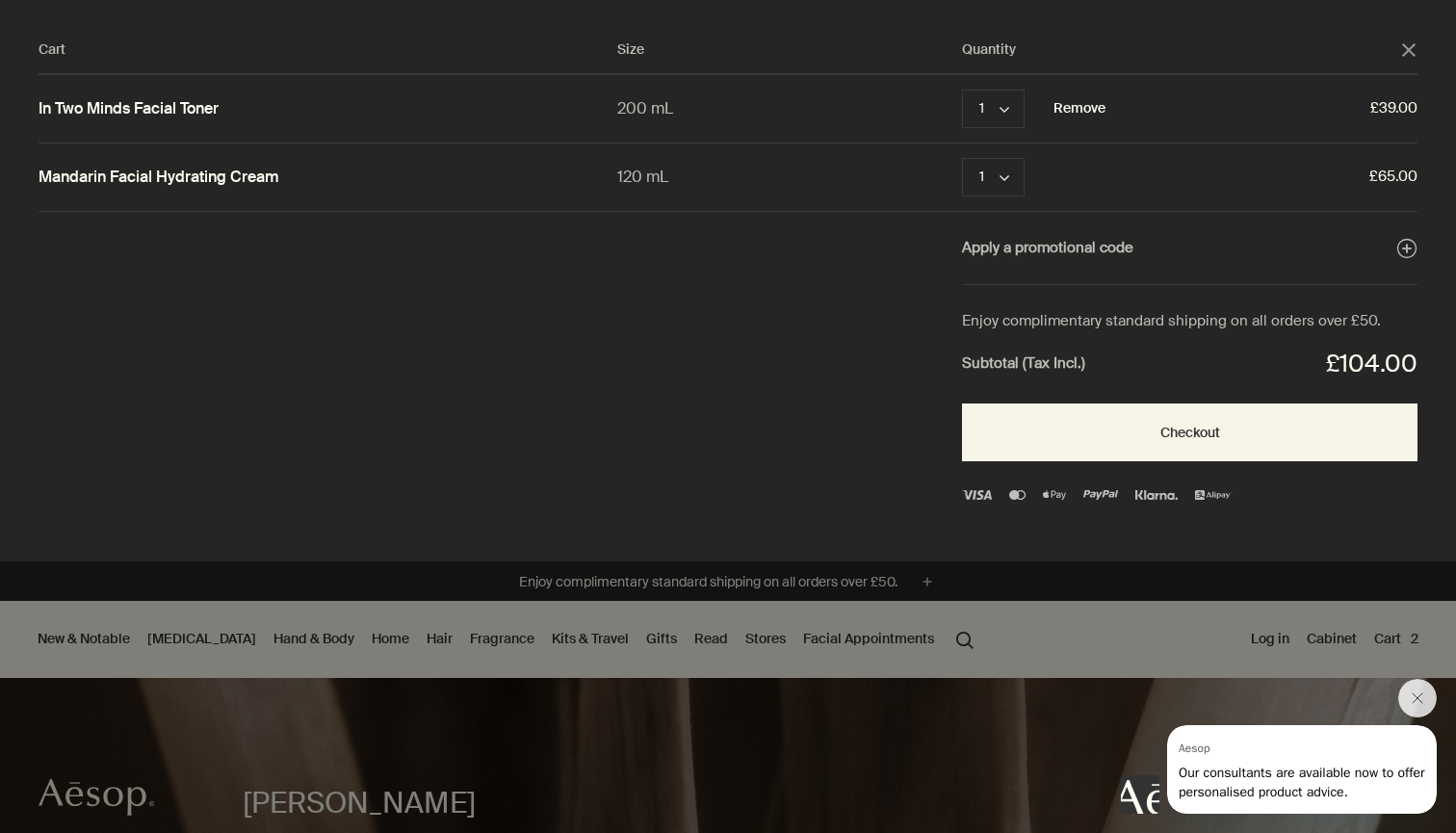 click on "Remove" at bounding box center [1079, 109] 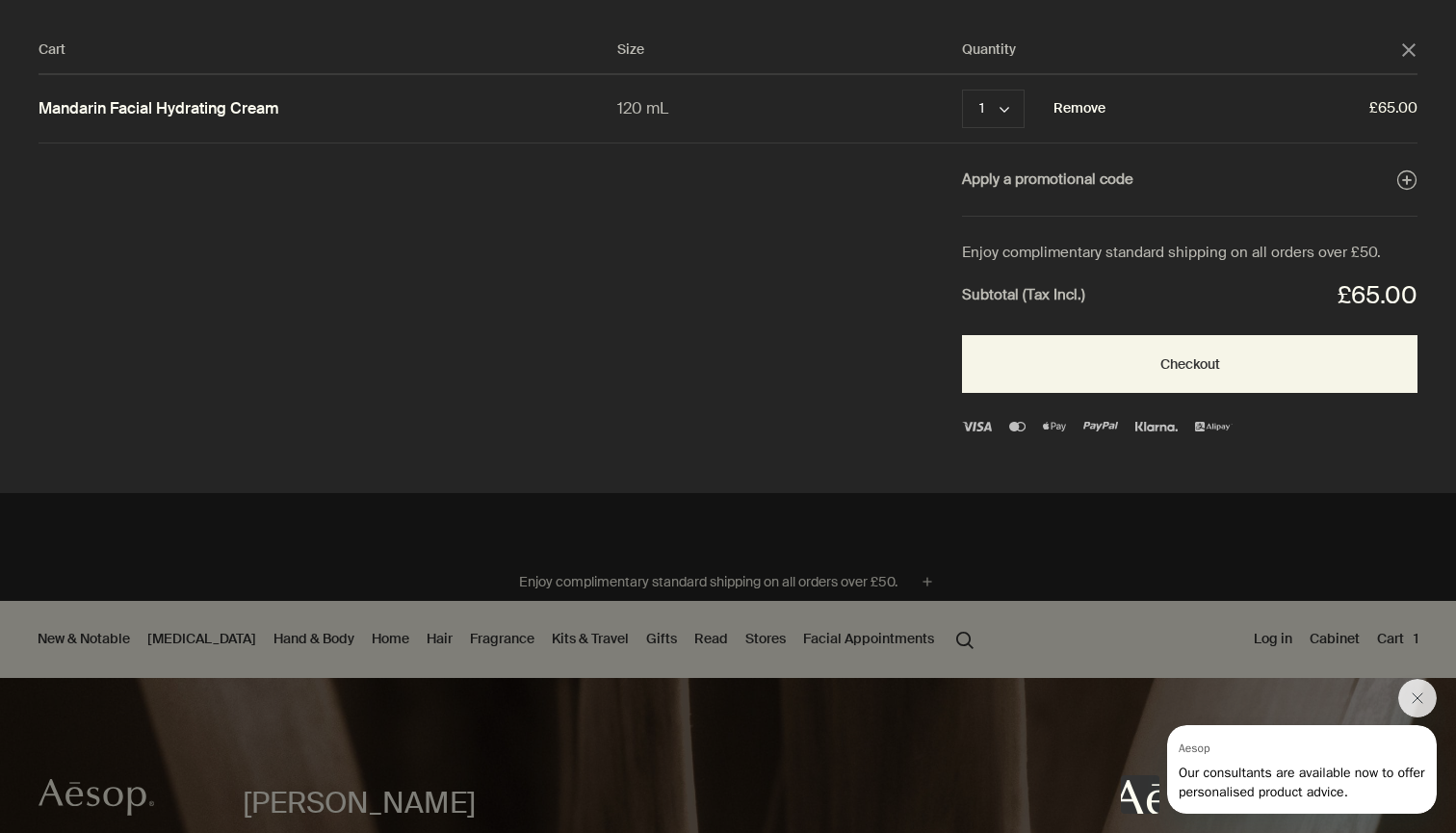 click on "Remove" at bounding box center [1079, 109] 